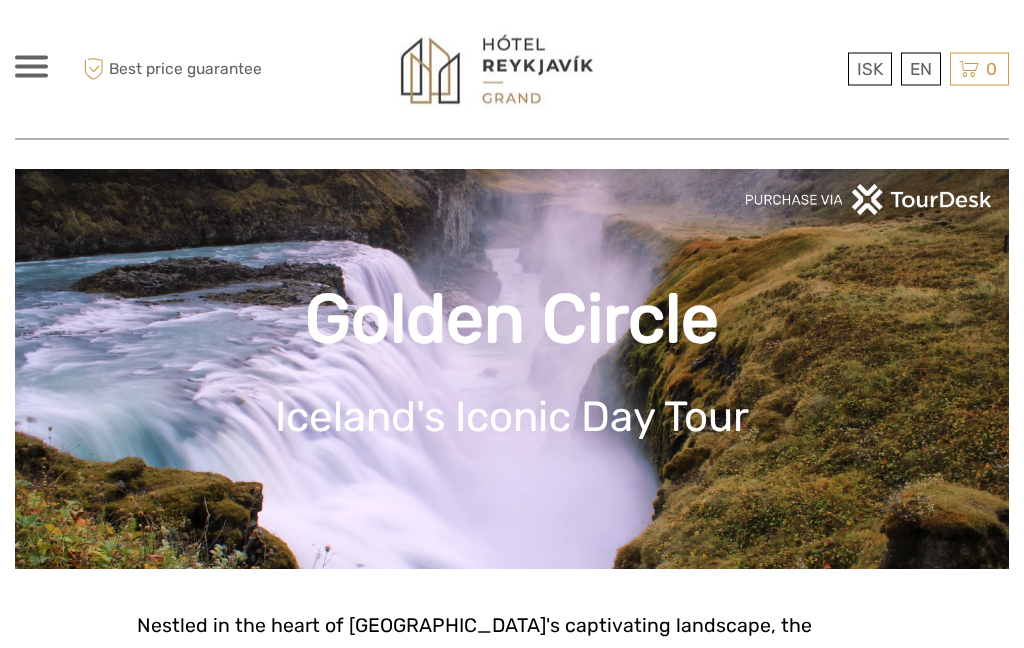 scroll, scrollTop: 0, scrollLeft: 0, axis: both 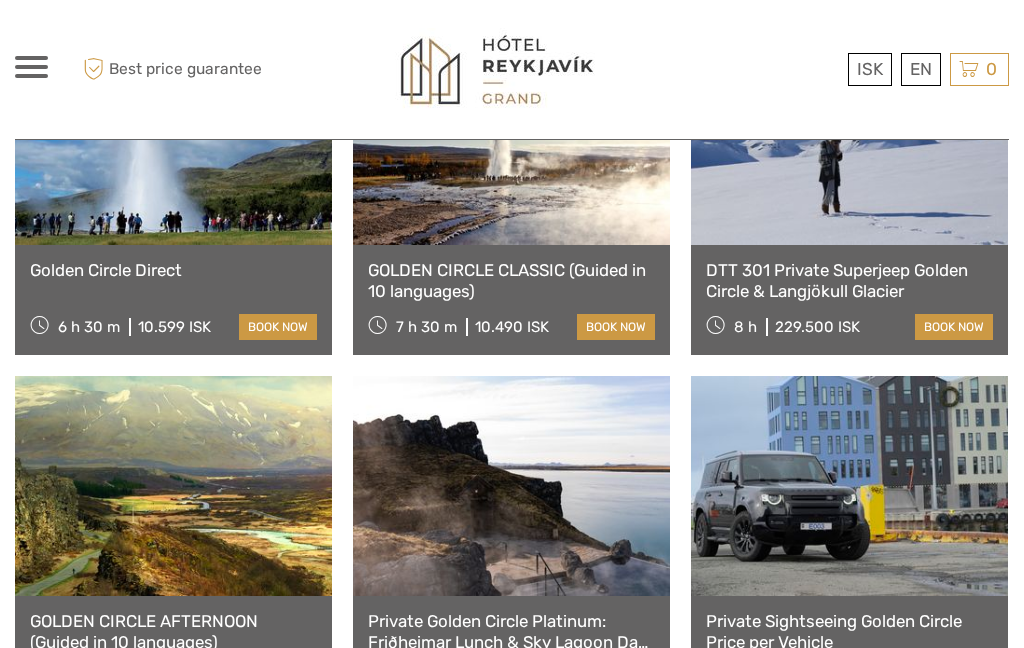 click at bounding box center (173, 486) 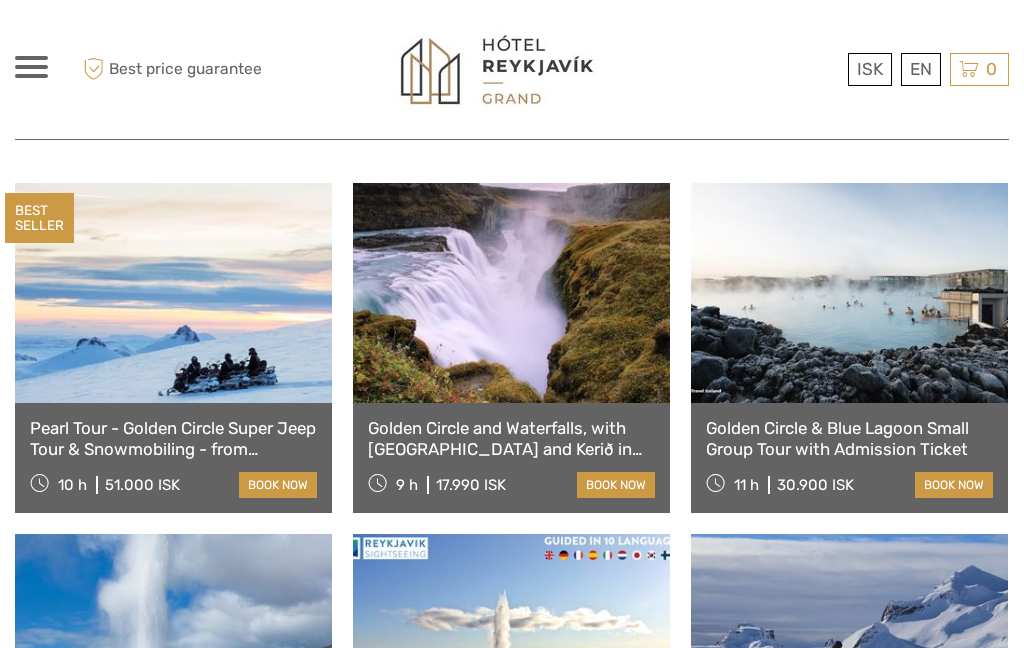 scroll, scrollTop: 952, scrollLeft: 0, axis: vertical 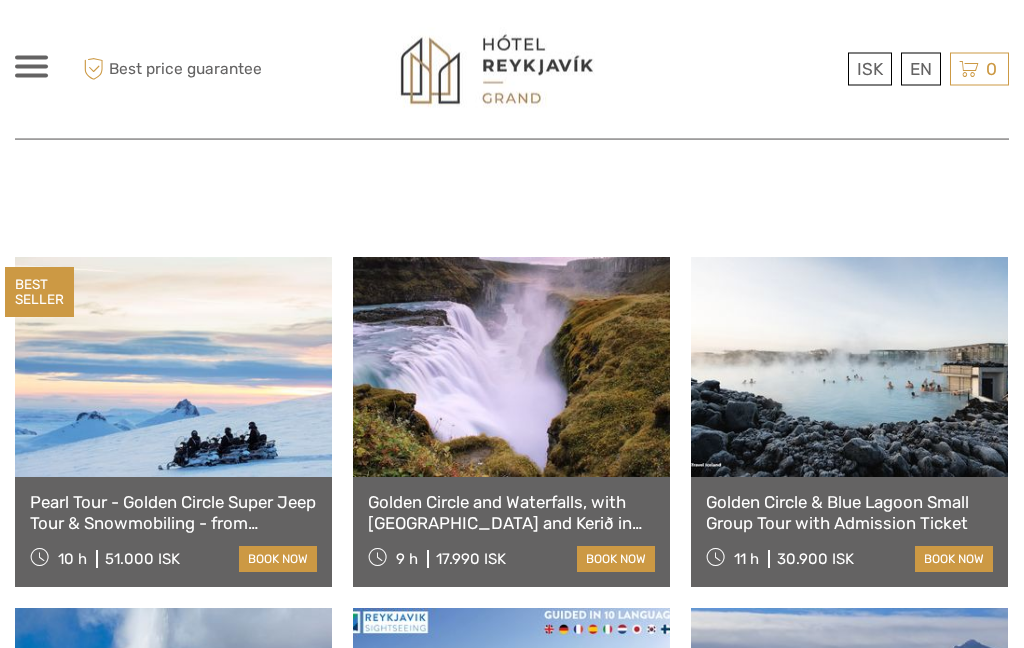 click at bounding box center [849, 368] 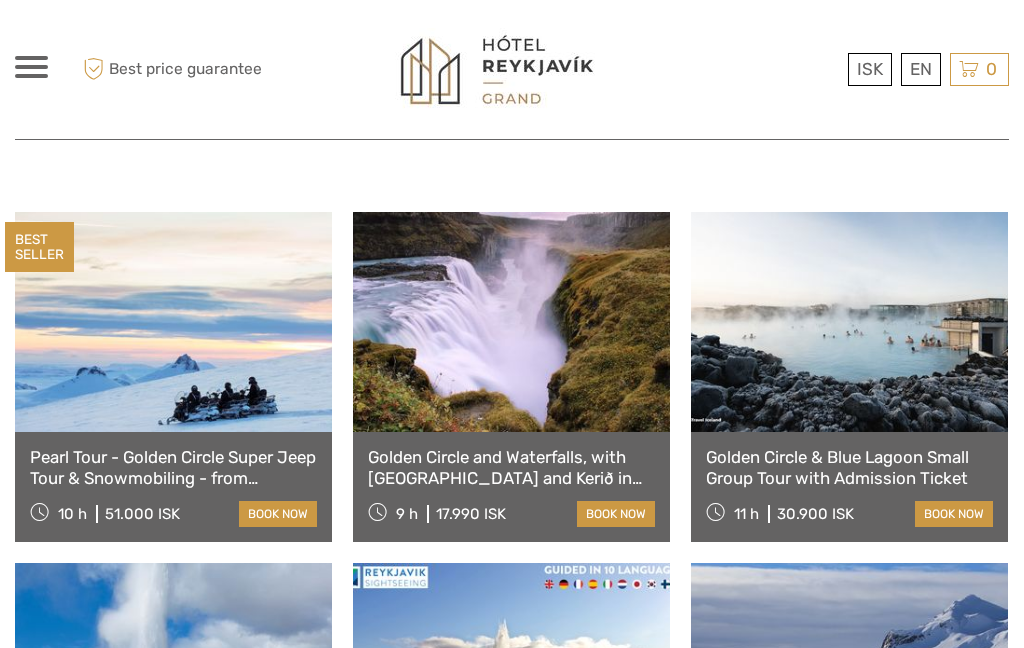 scroll, scrollTop: 1014, scrollLeft: 0, axis: vertical 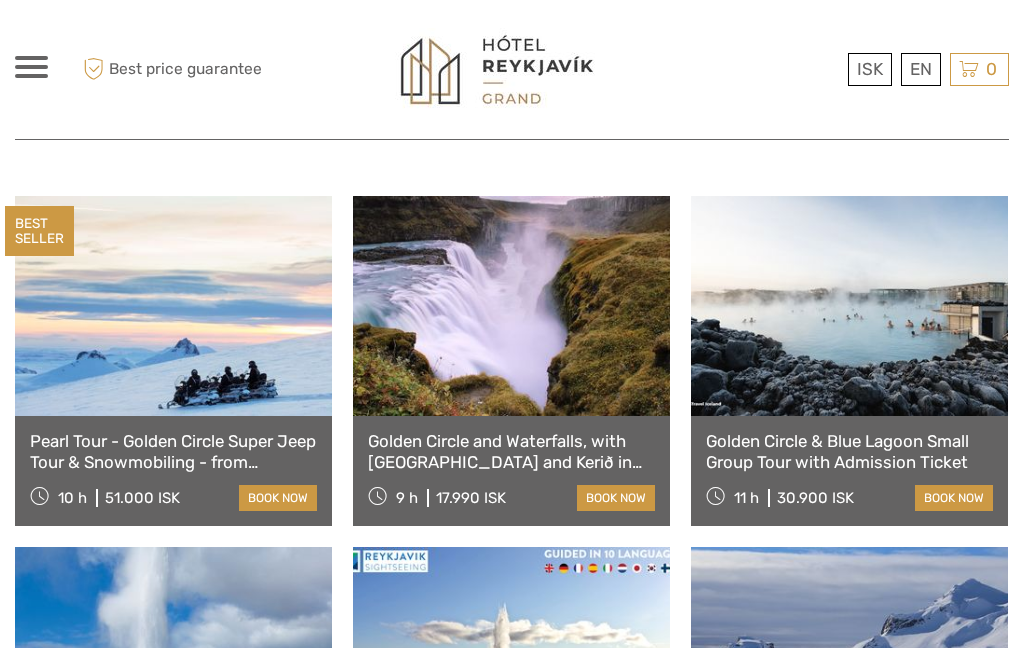click on "Golden Circle and Waterfalls, with Friðheimar Farm and Kerið in small group" at bounding box center (511, 451) 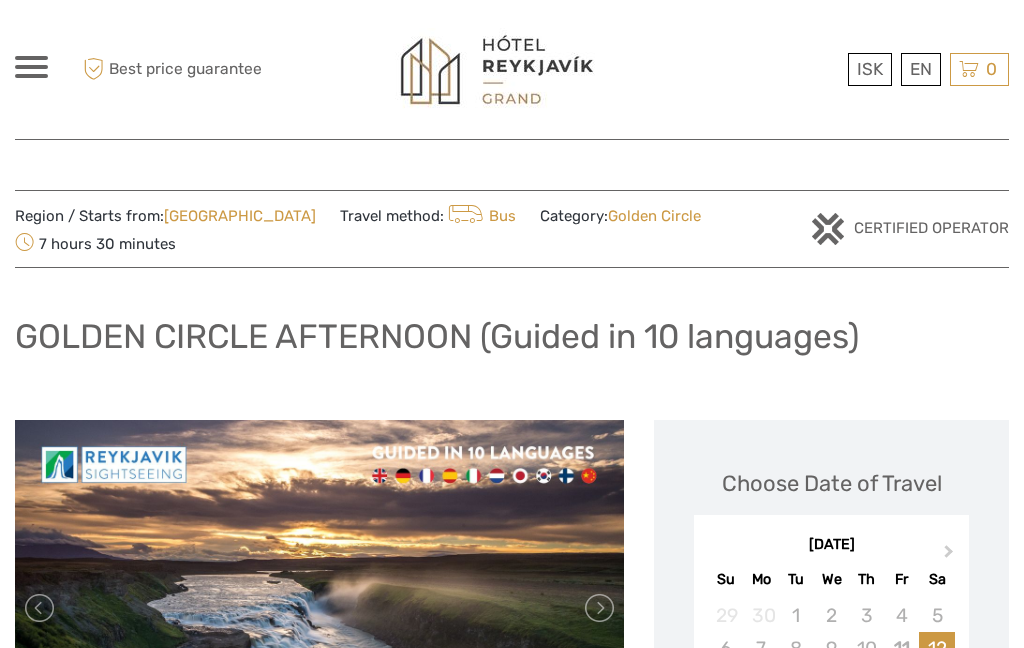 scroll, scrollTop: 15, scrollLeft: 0, axis: vertical 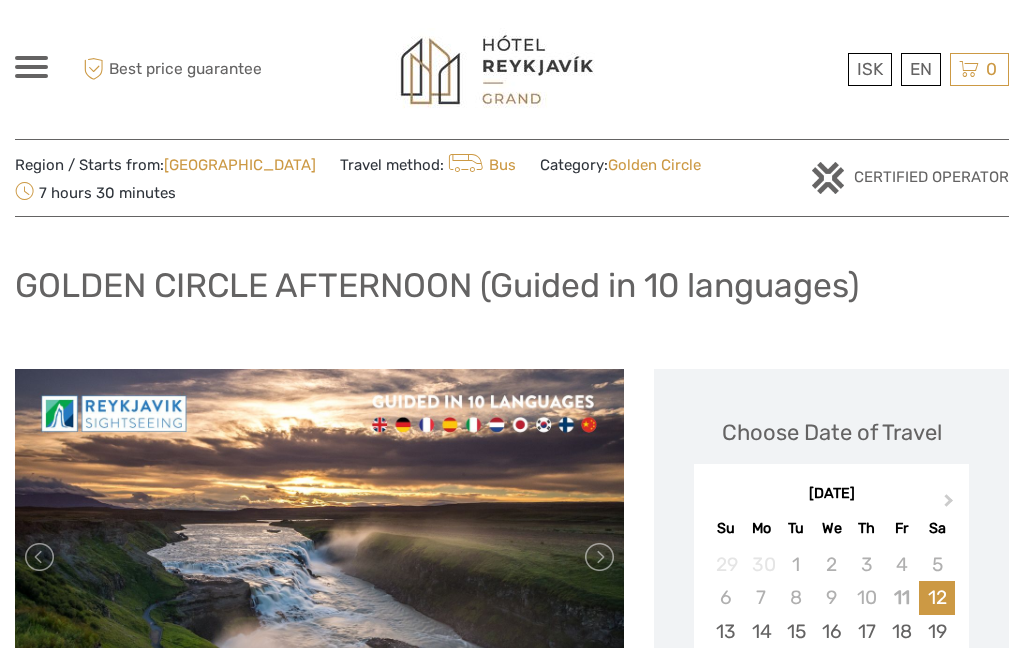 click on "22" at bounding box center (796, 664) 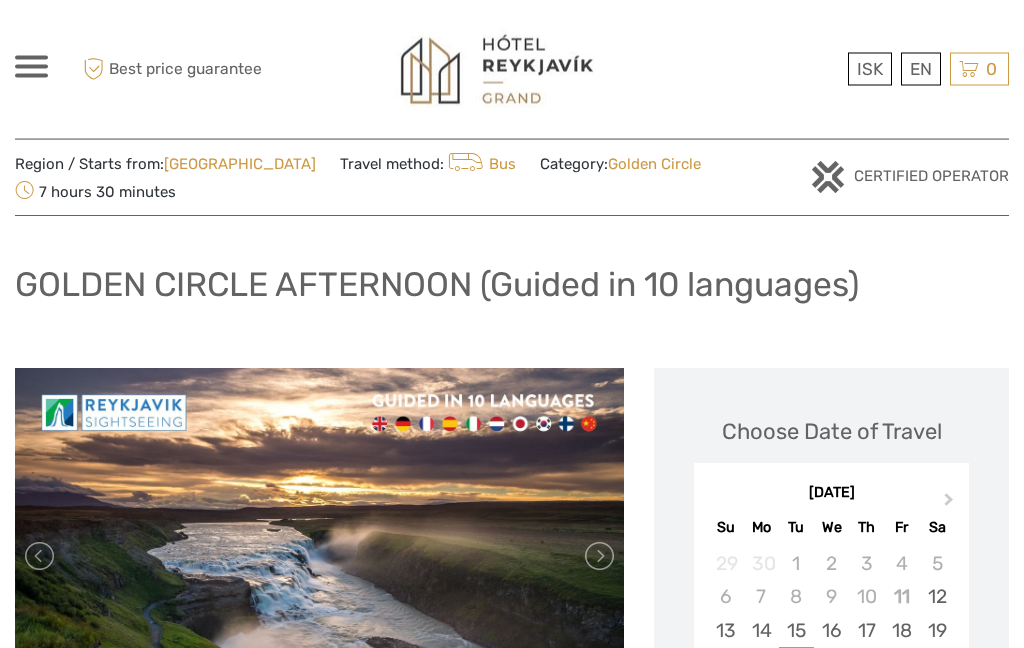 scroll, scrollTop: 0, scrollLeft: 0, axis: both 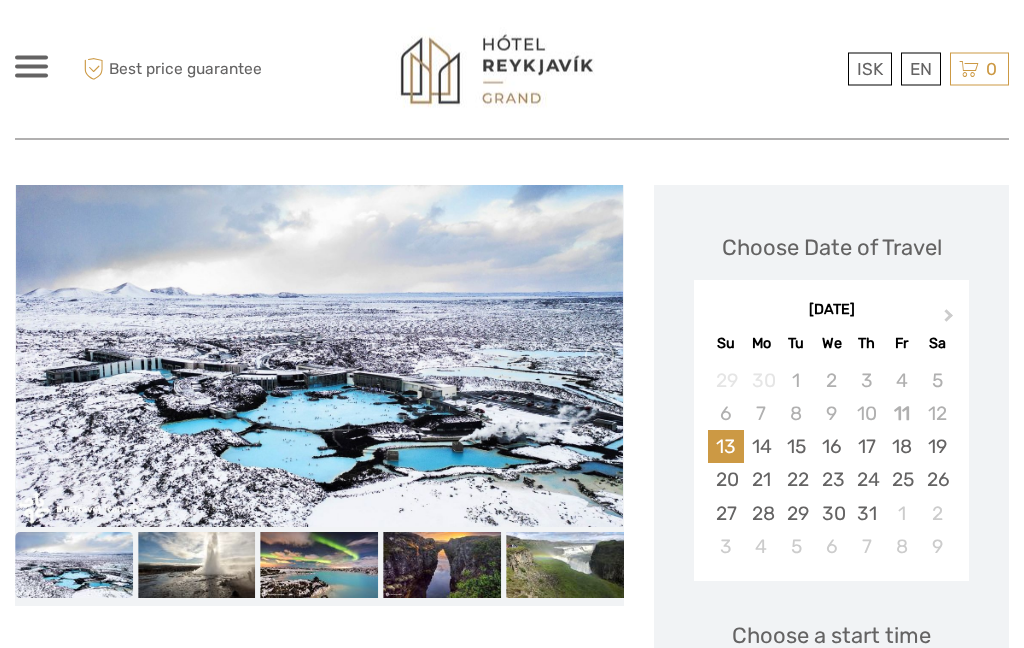 click on "28" at bounding box center [761, 514] 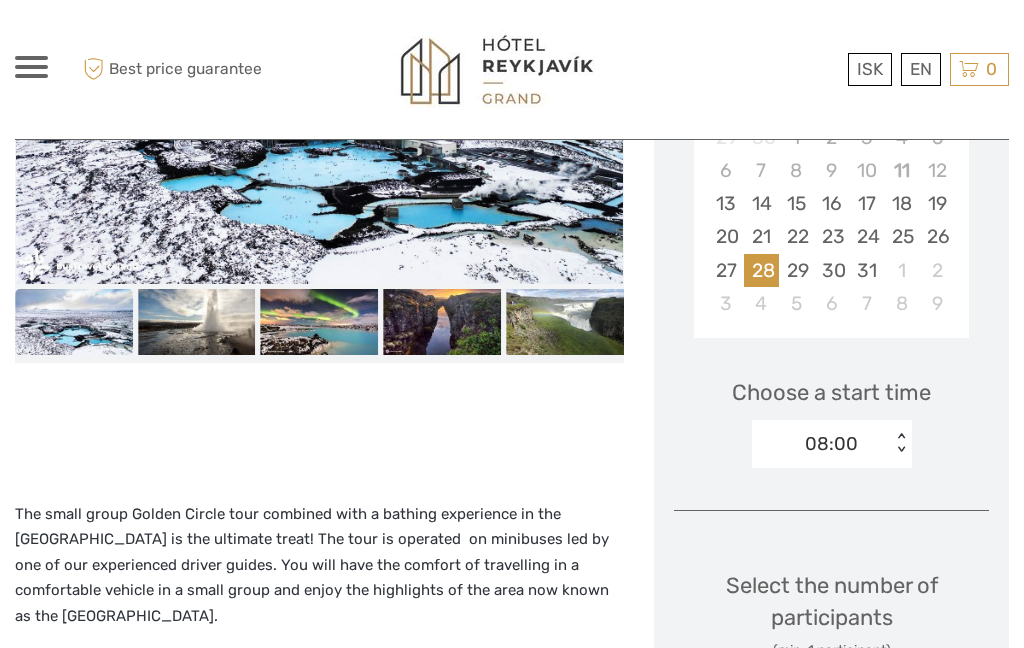 scroll, scrollTop: 521, scrollLeft: 0, axis: vertical 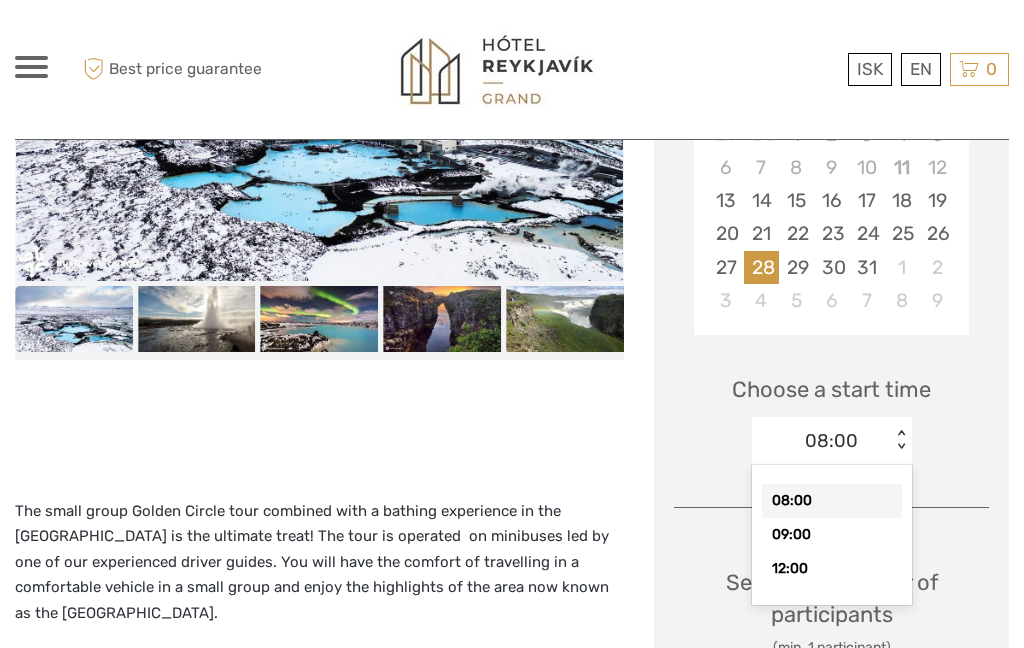 click on "3" at bounding box center [725, 300] 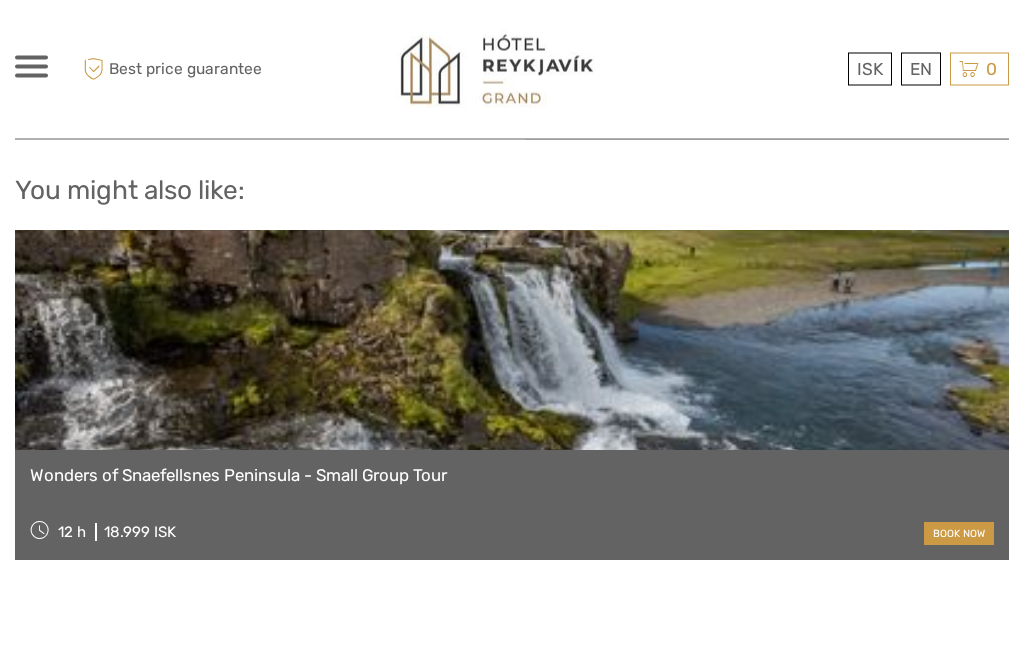 scroll, scrollTop: 2420, scrollLeft: 0, axis: vertical 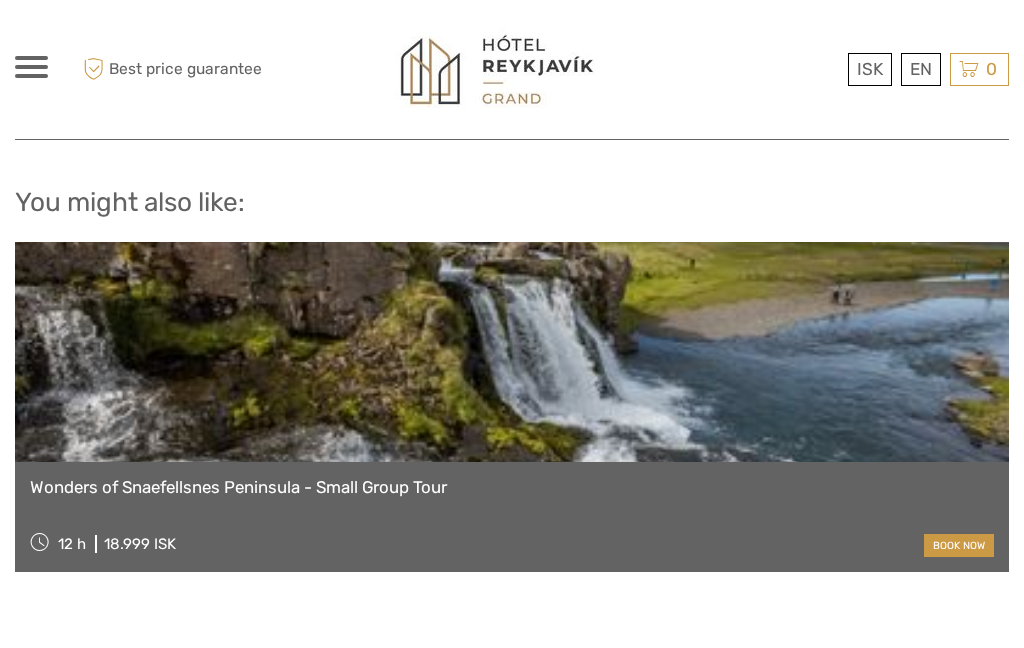 click at bounding box center (512, 352) 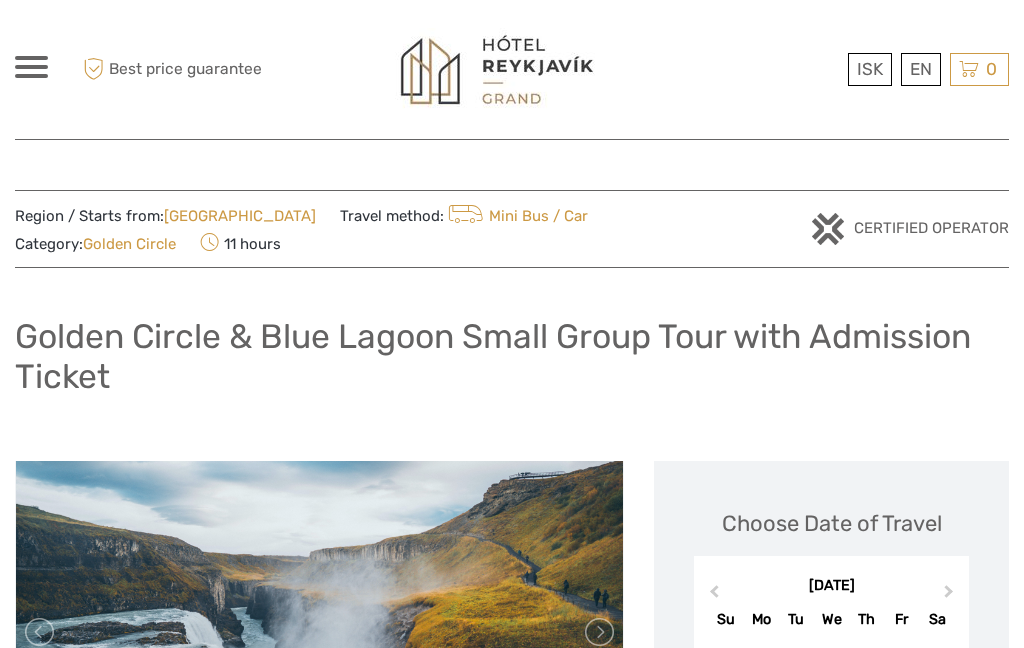 scroll, scrollTop: 2420, scrollLeft: 0, axis: vertical 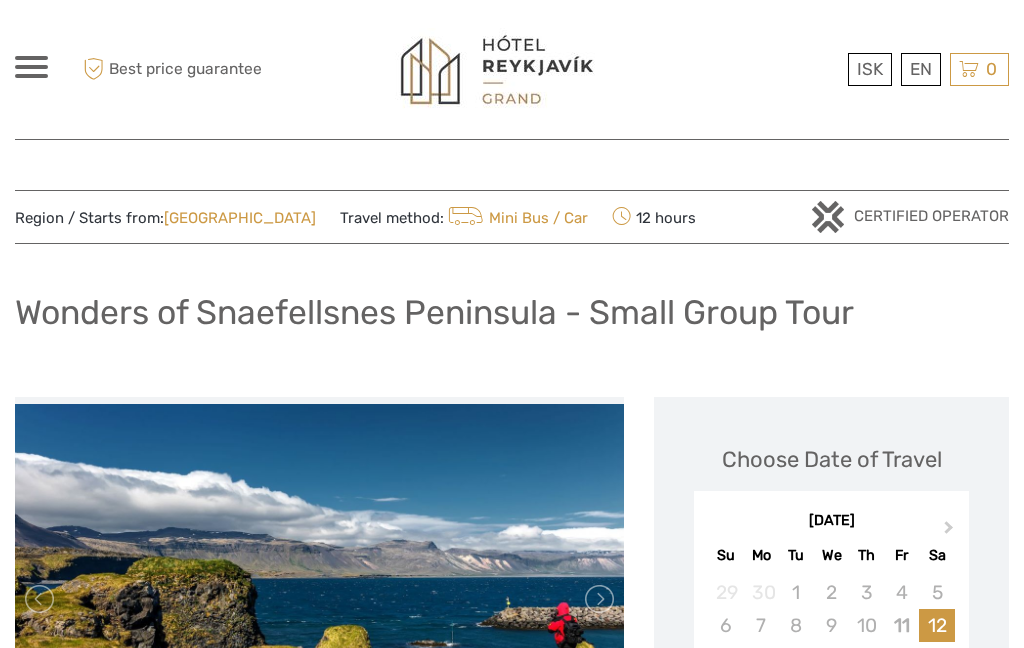 click on "English" at bounding box center [0, 0] 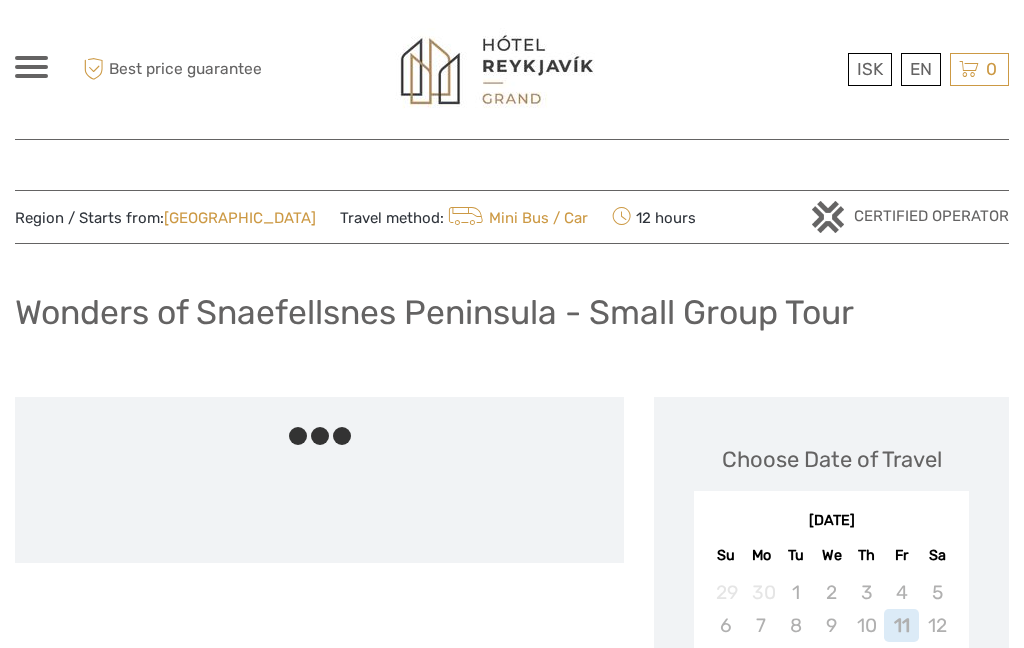 scroll, scrollTop: 0, scrollLeft: 0, axis: both 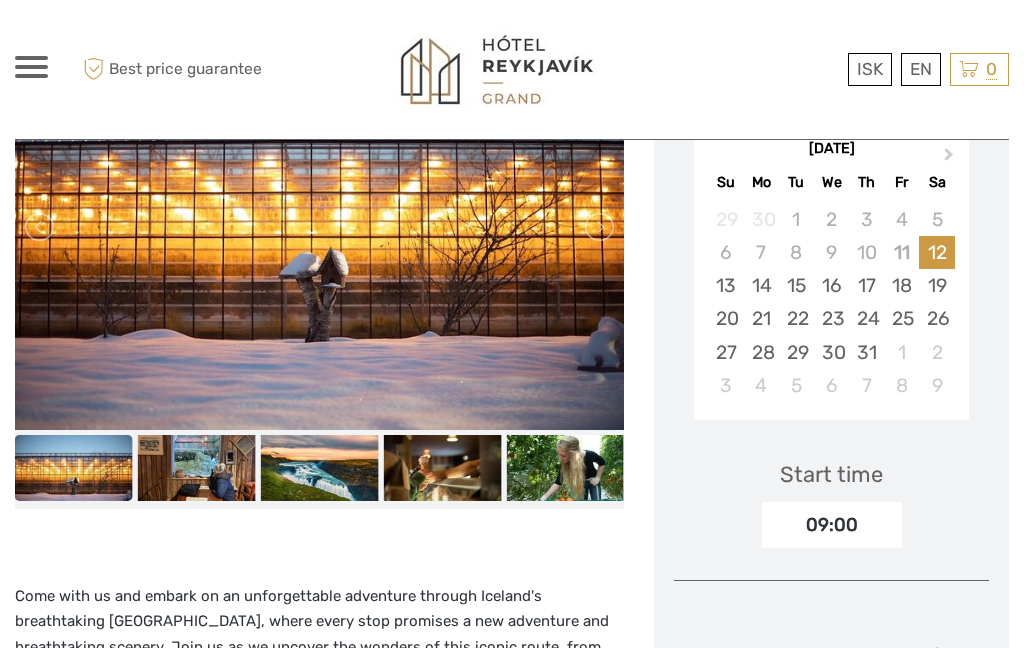 click at bounding box center (197, 468) 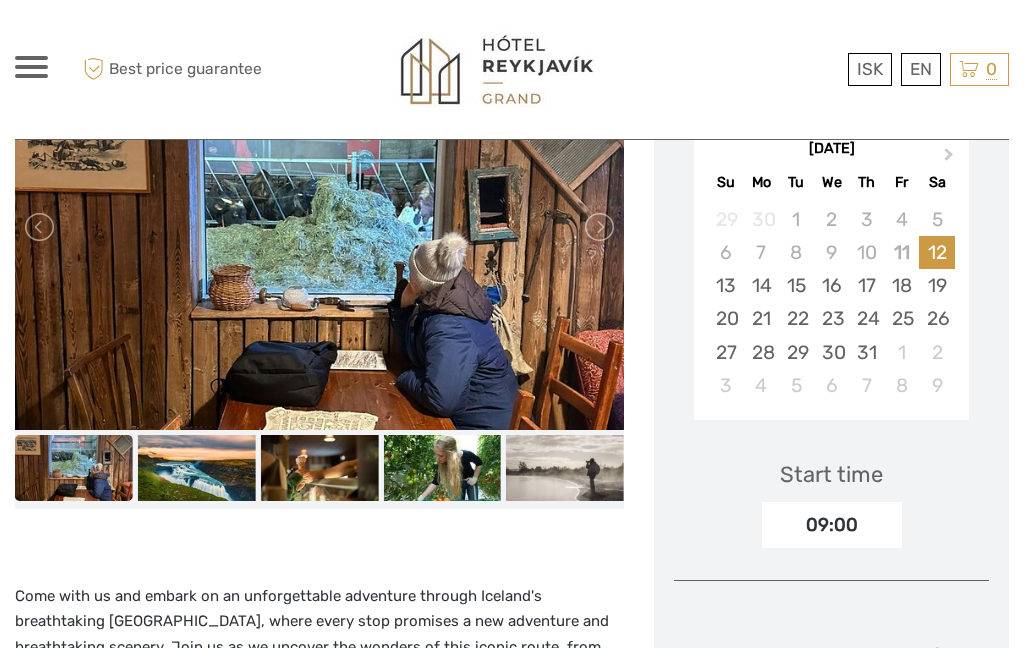 click at bounding box center (320, 468) 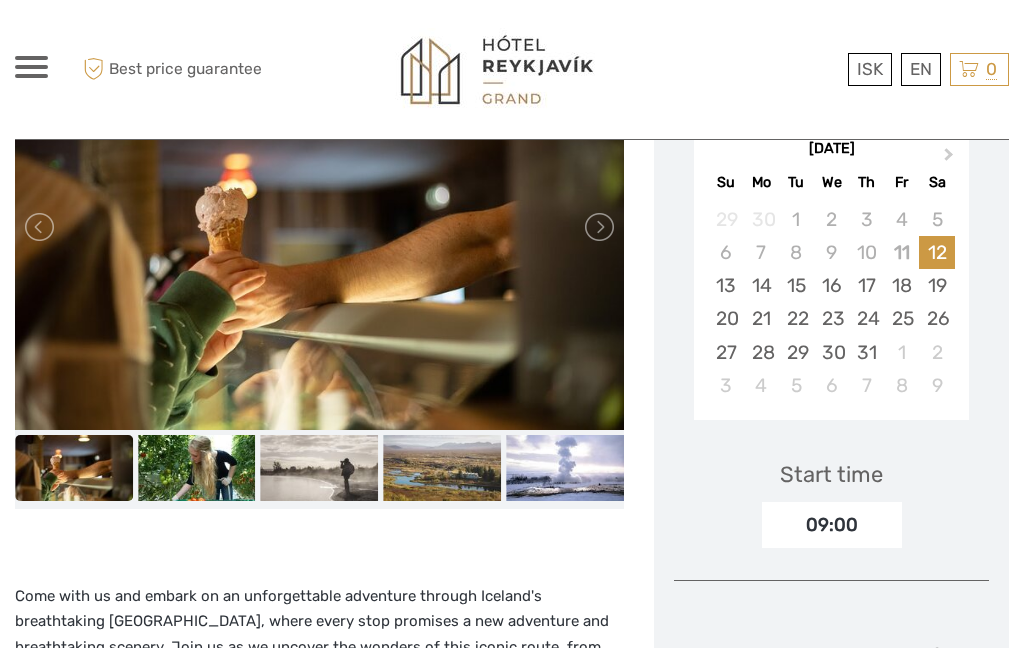 click at bounding box center (74, 468) 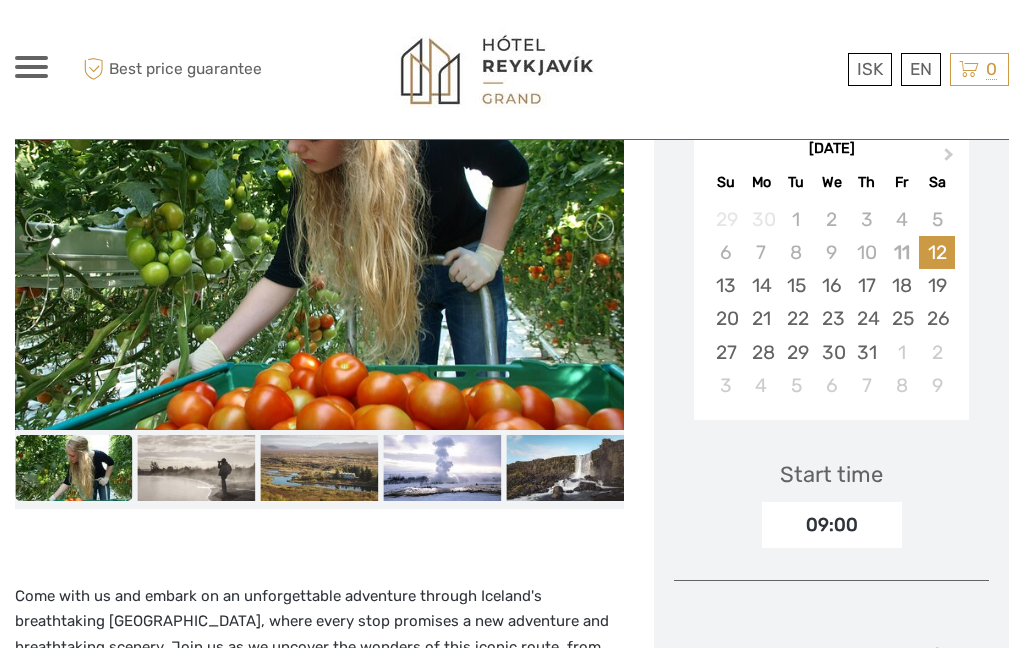 click at bounding box center [197, 468] 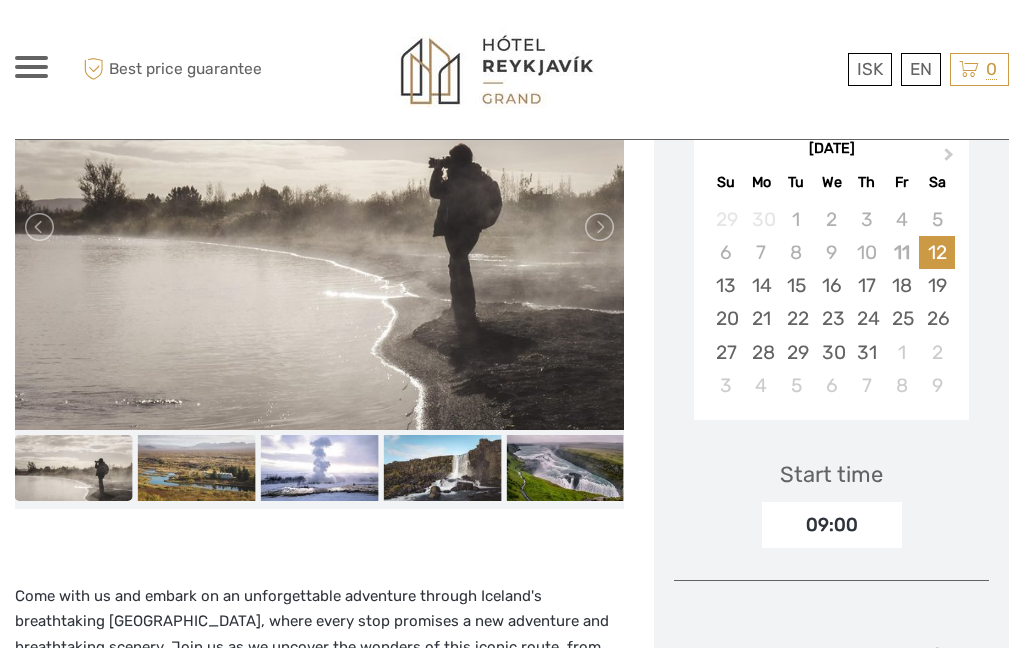 click at bounding box center [197, 468] 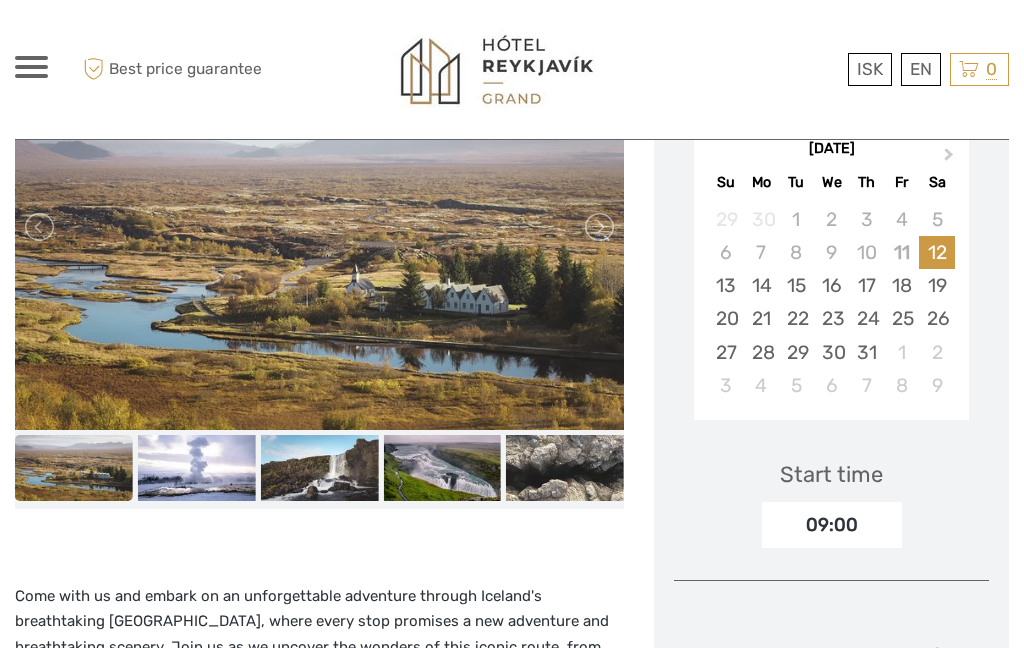 click at bounding box center [197, 468] 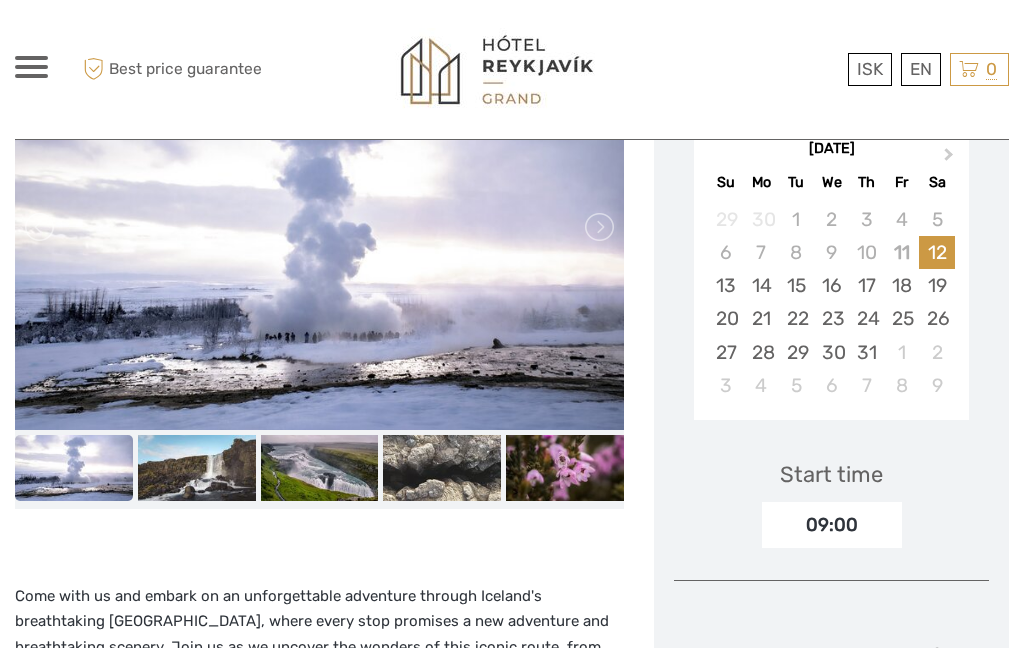click at bounding box center [197, 468] 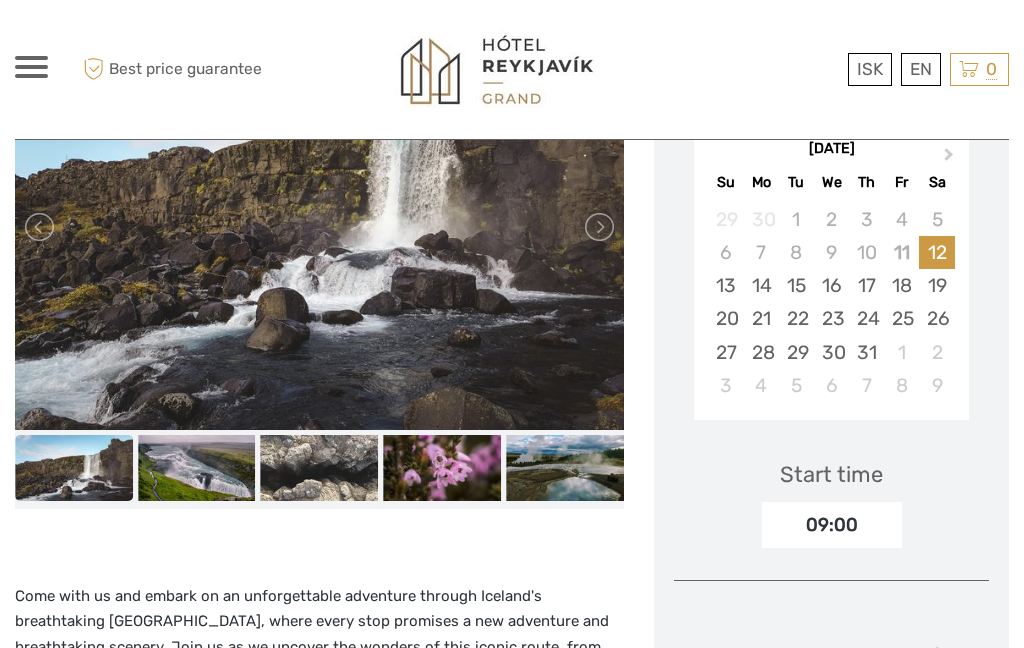 click at bounding box center (197, 468) 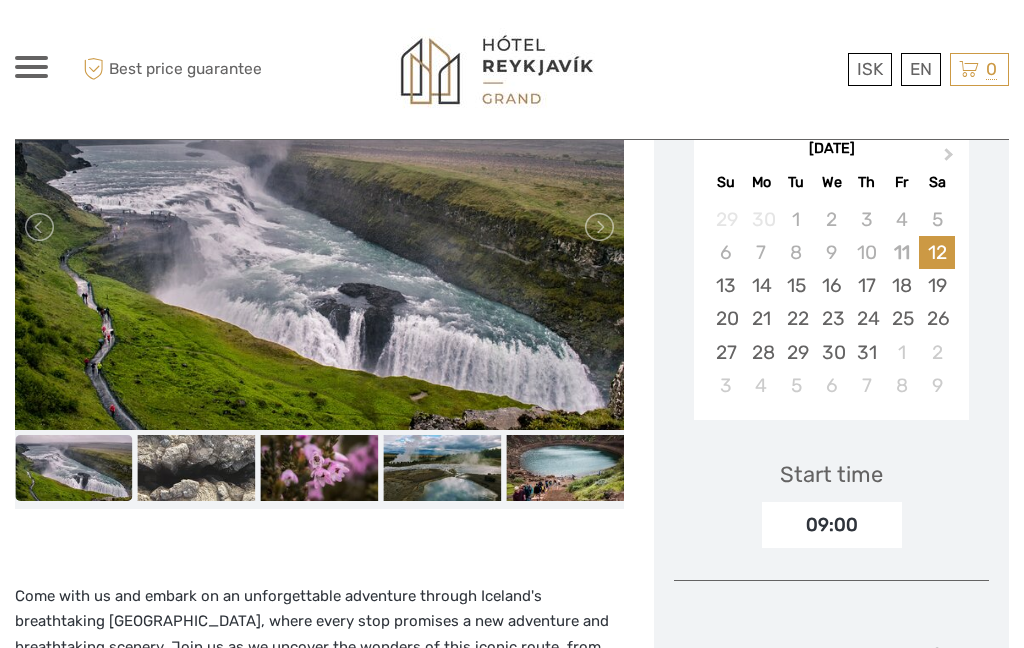 click at bounding box center [197, 468] 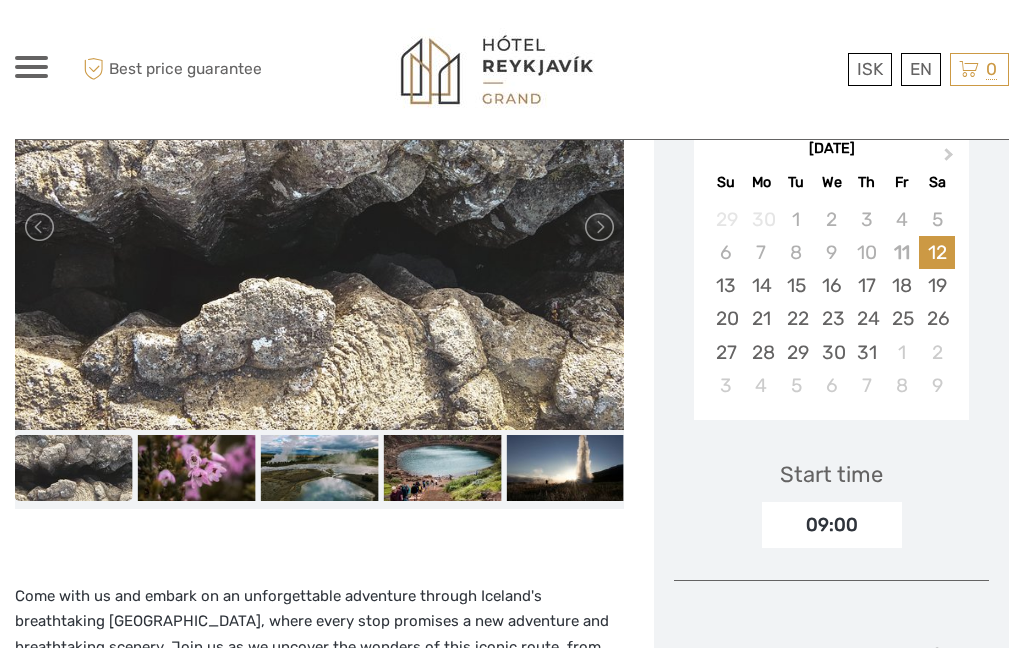 click at bounding box center (197, 468) 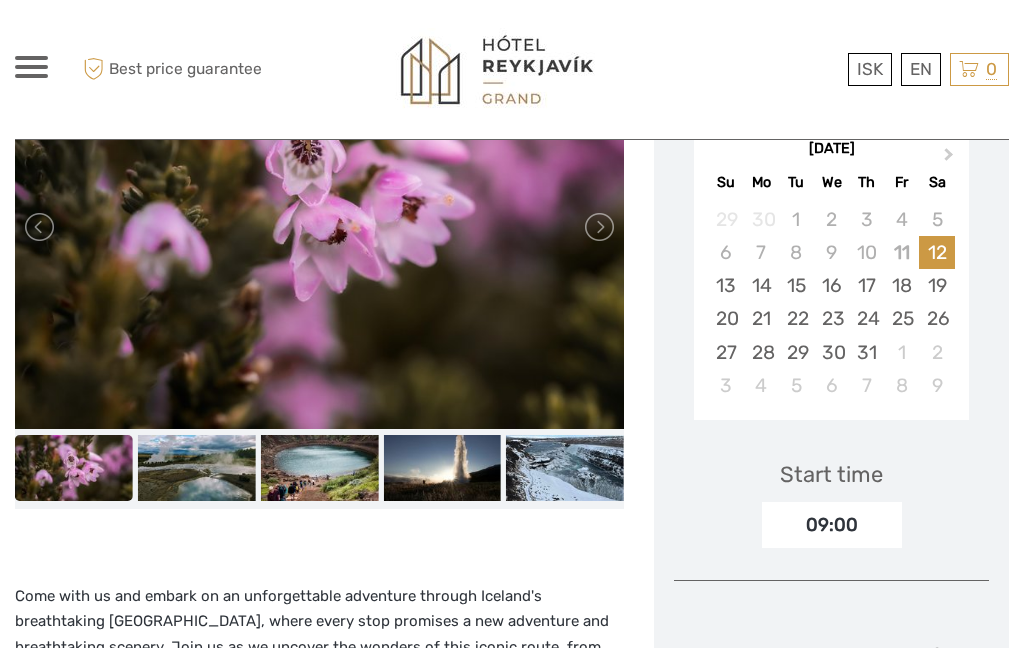 click at bounding box center [197, 468] 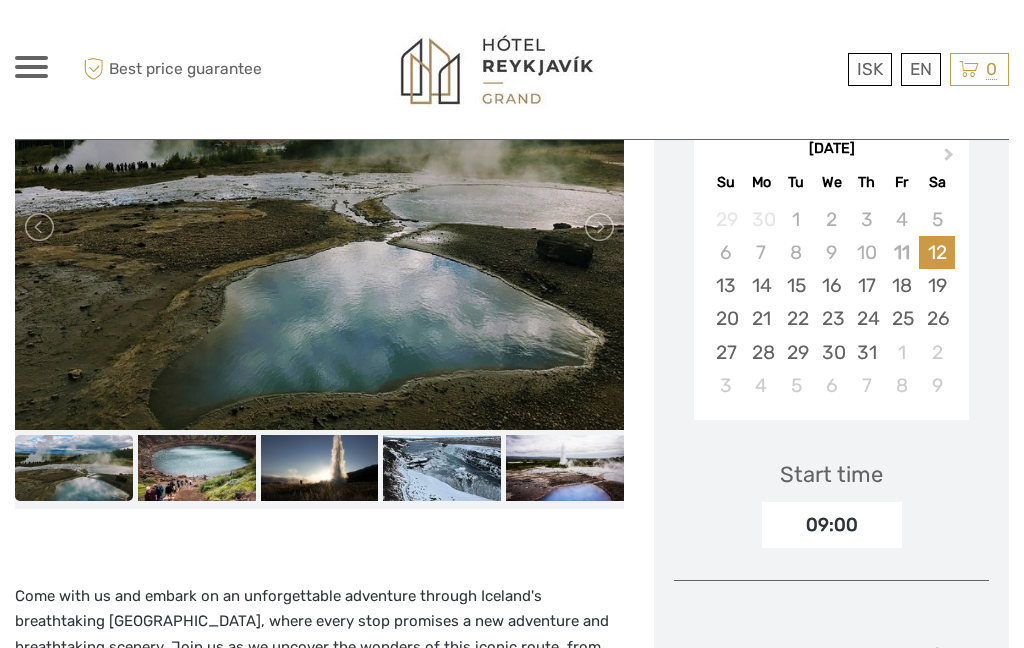 click at bounding box center [197, 468] 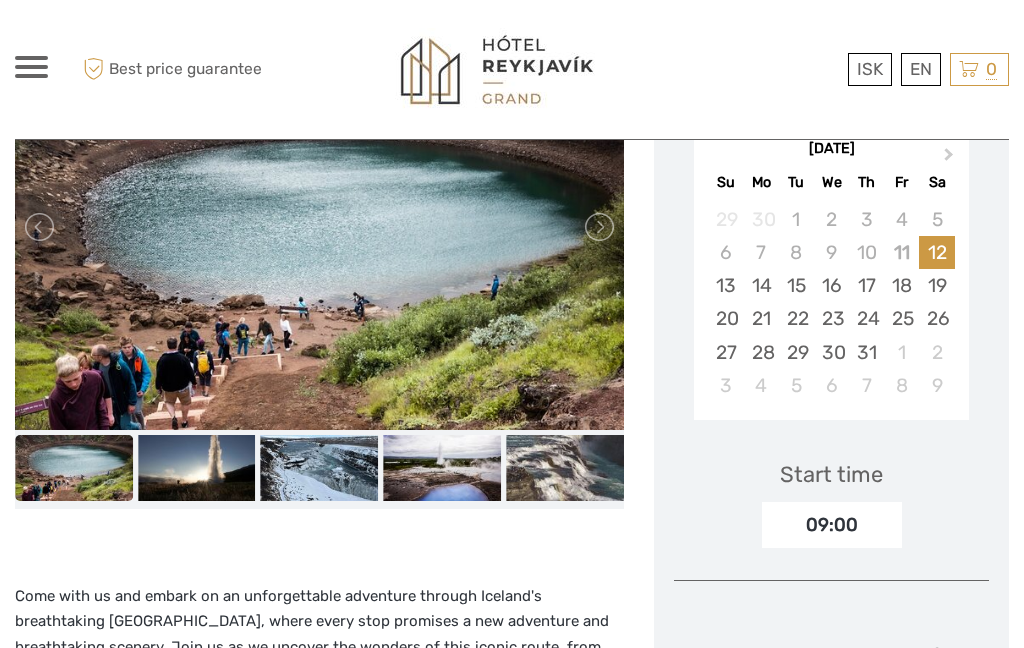 click at bounding box center (320, 468) 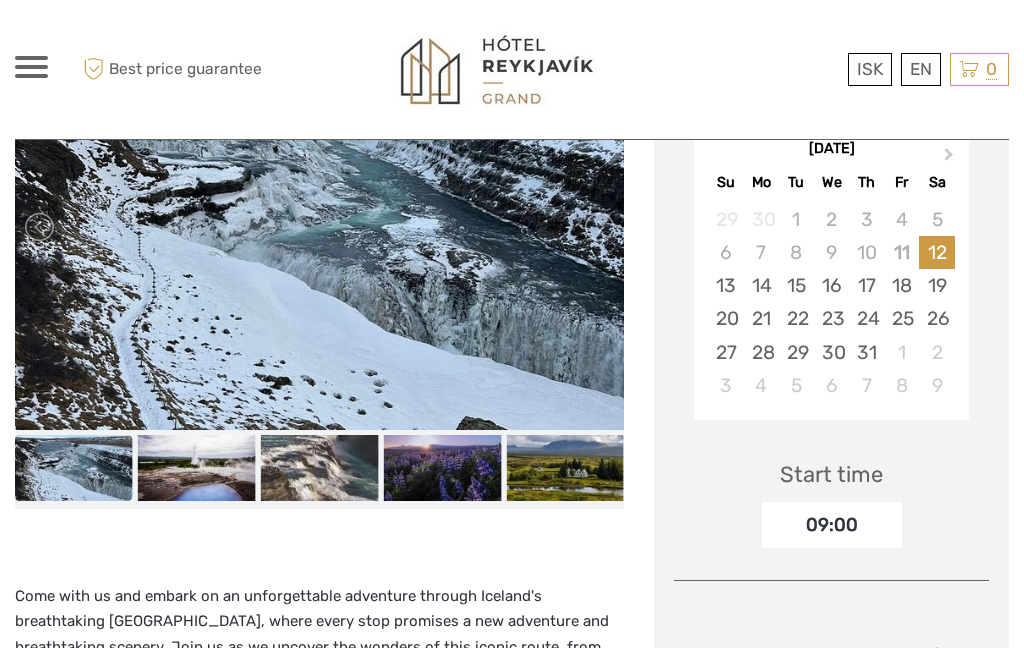click at bounding box center [320, 468] 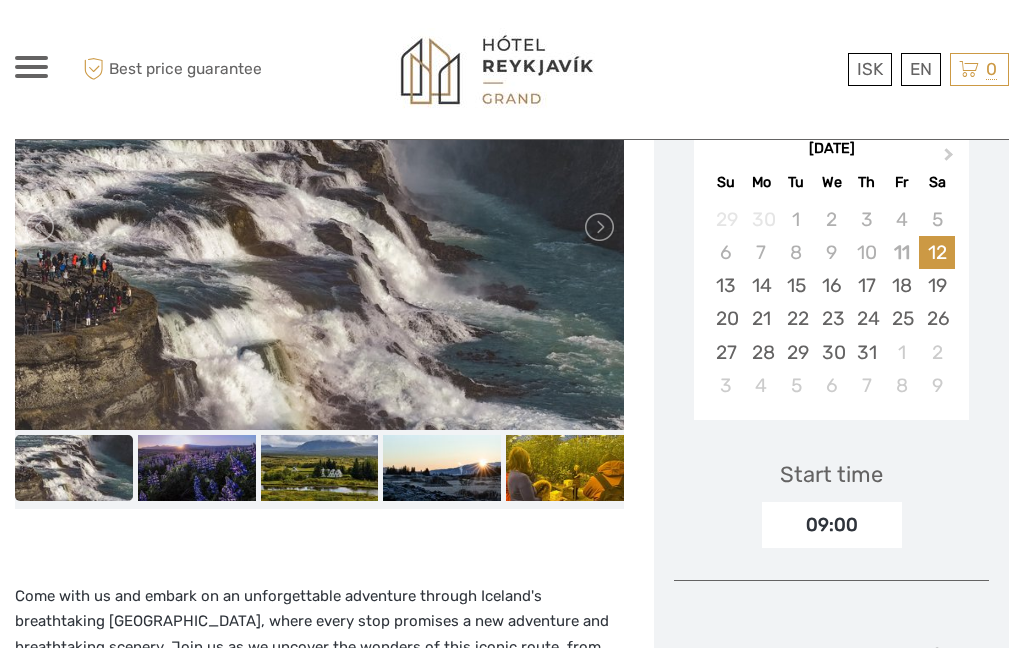 click at bounding box center (320, 468) 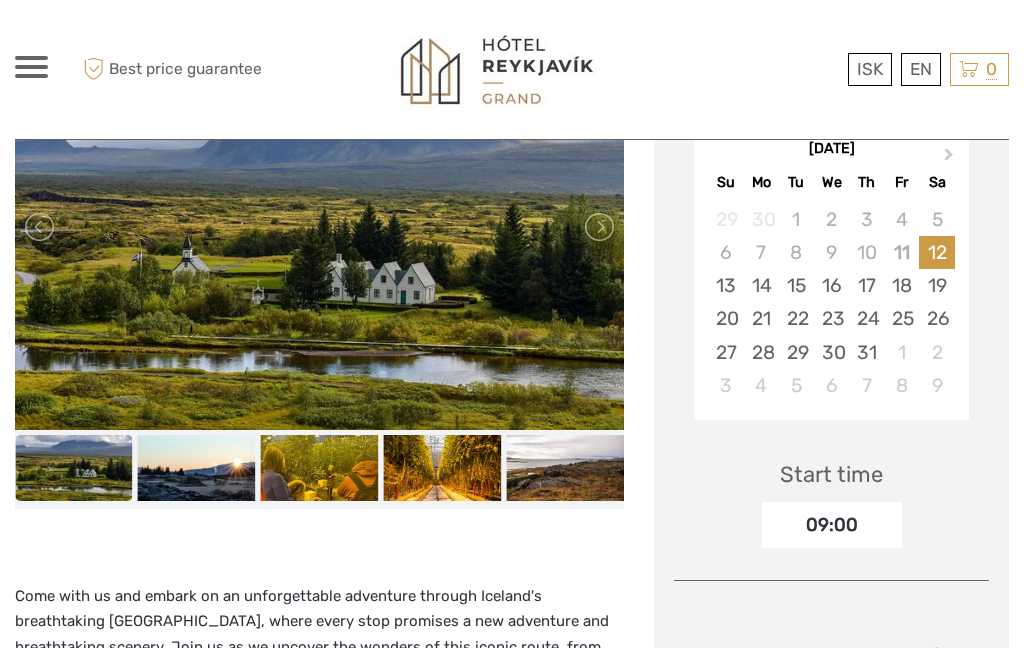 click at bounding box center (320, 468) 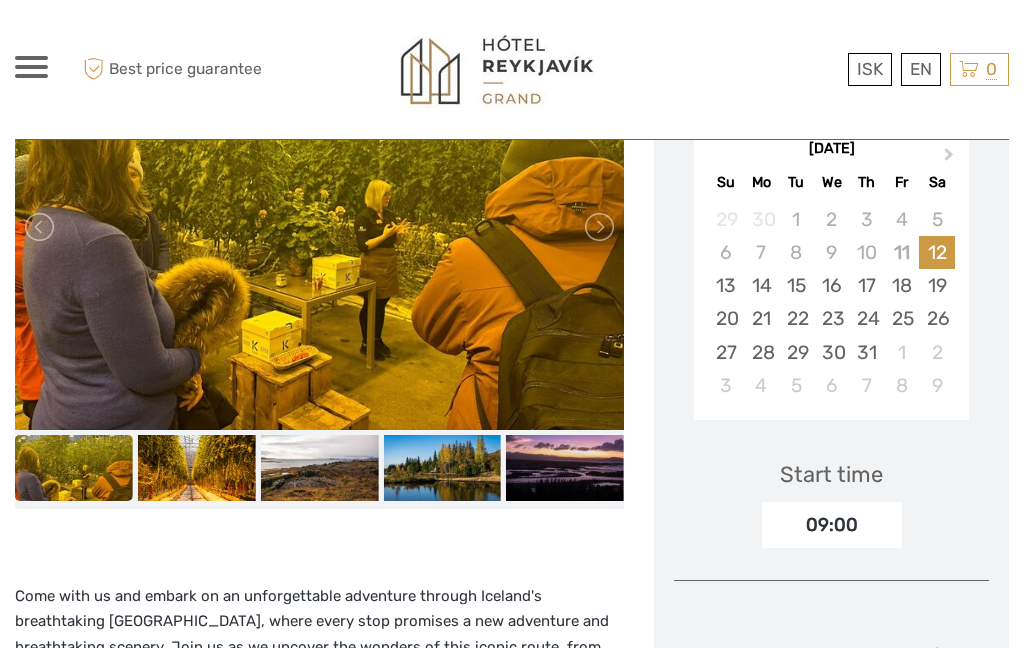 click at bounding box center (320, 468) 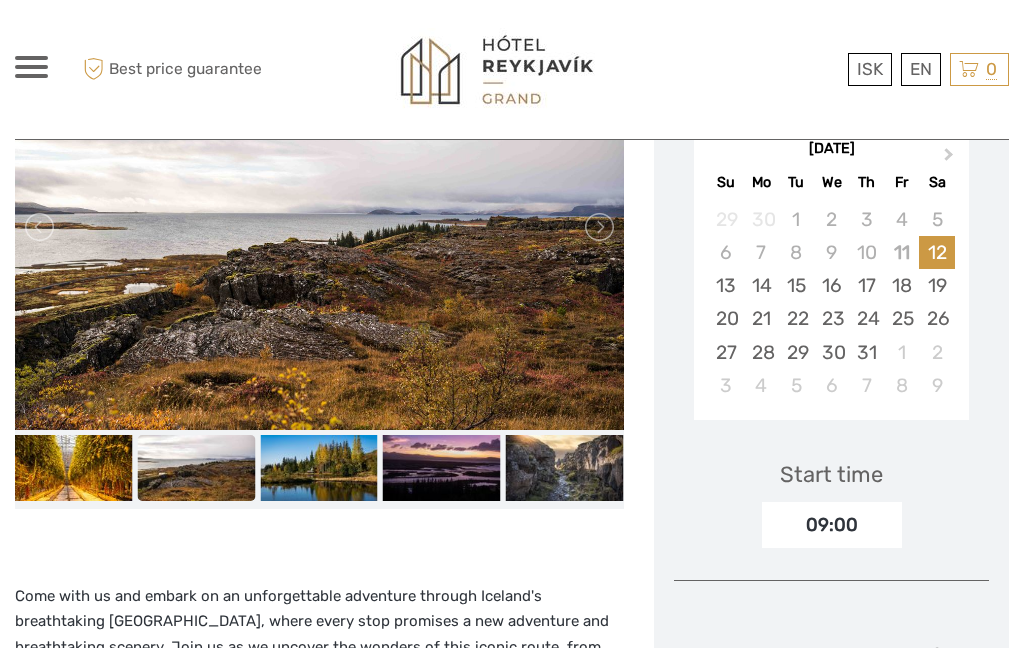 click at bounding box center (319, 468) 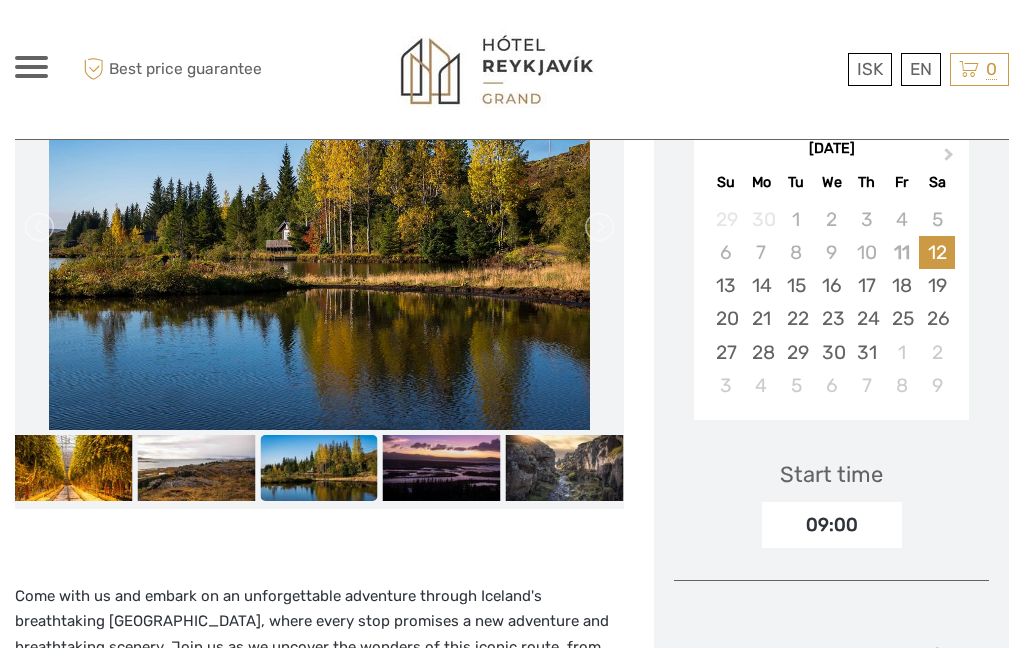 click at bounding box center (442, 468) 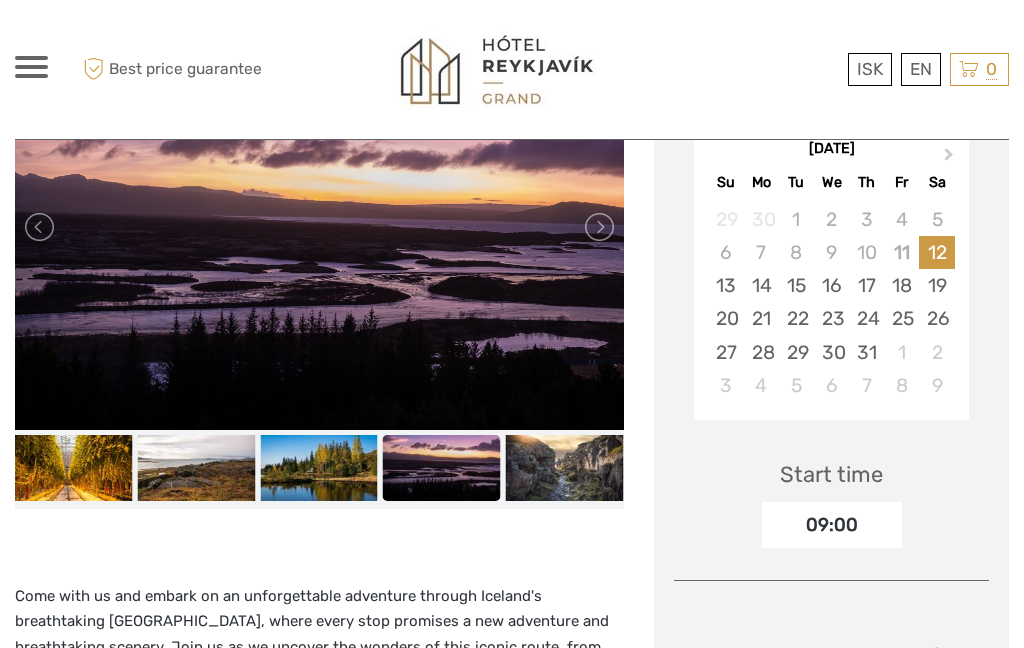 click at bounding box center (565, 468) 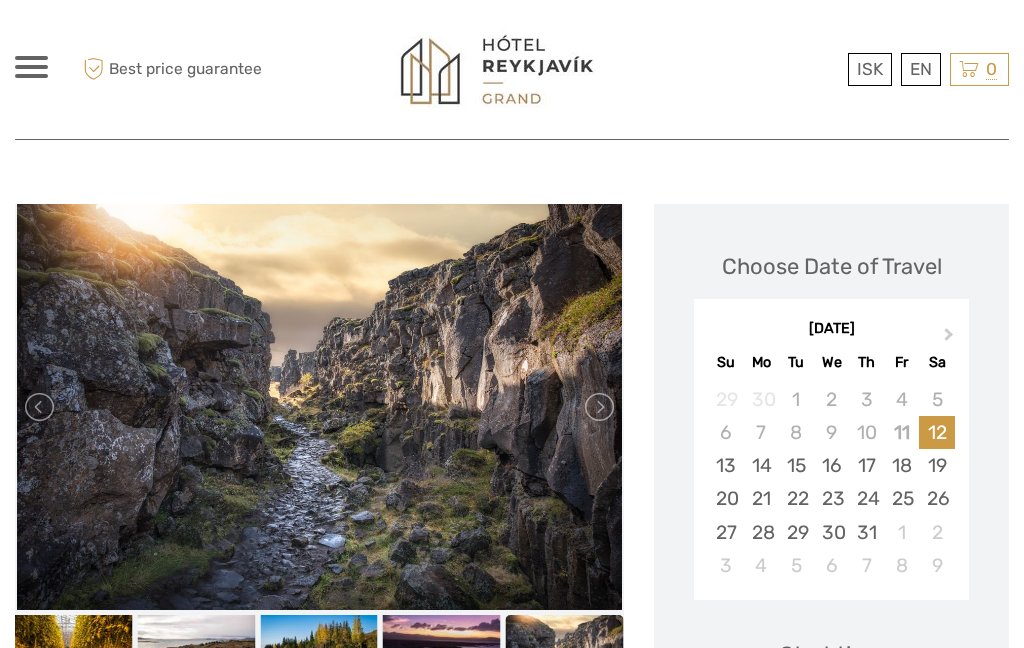 scroll, scrollTop: 257, scrollLeft: 0, axis: vertical 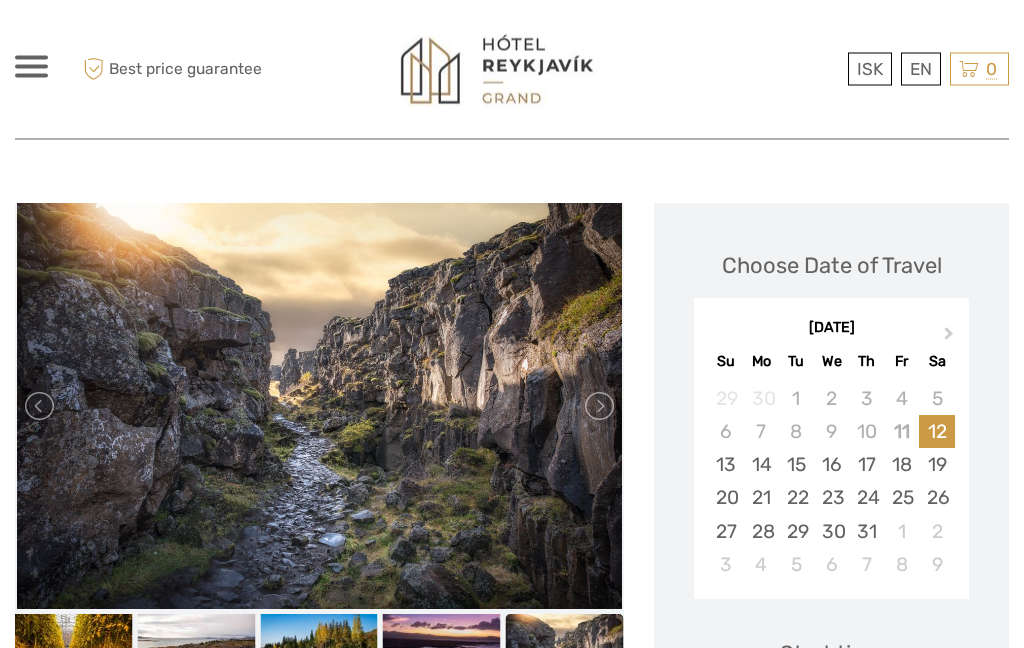 click on "23" at bounding box center (831, 498) 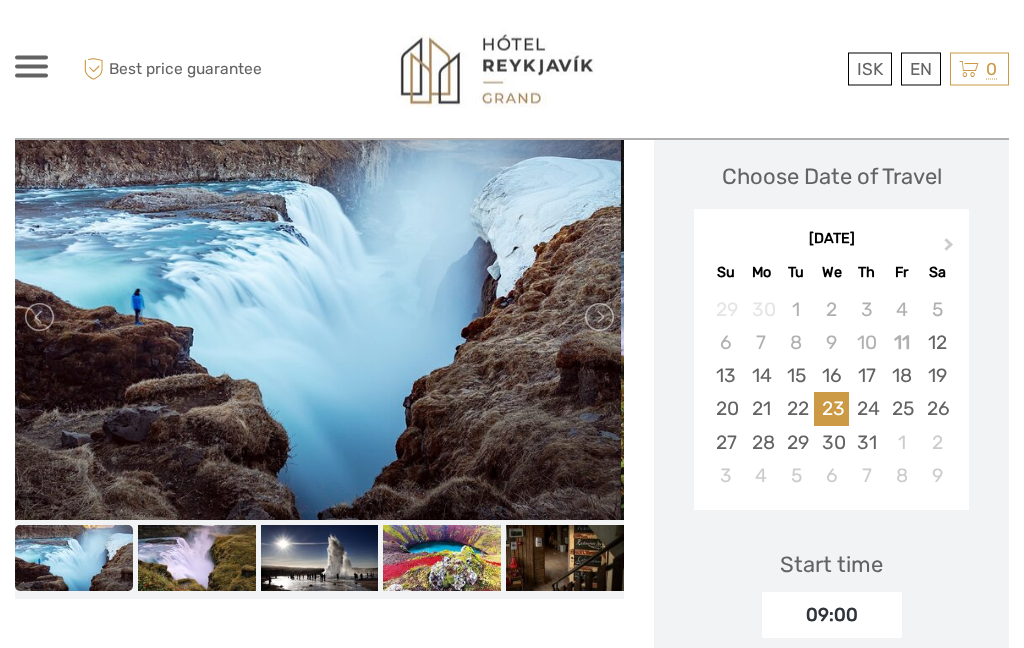 scroll, scrollTop: 347, scrollLeft: 0, axis: vertical 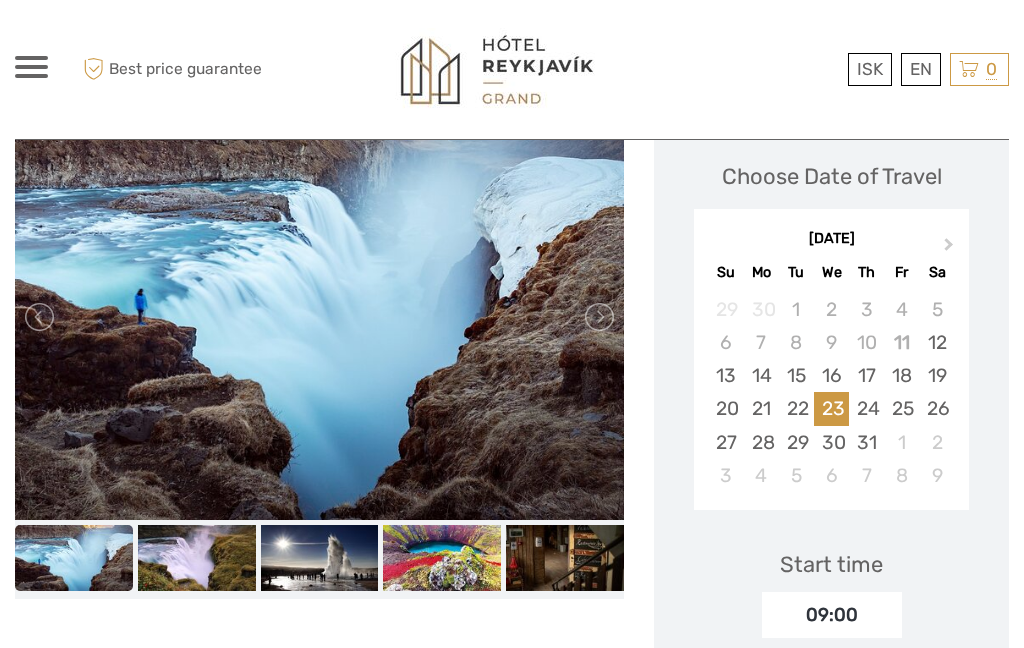 click on "28" at bounding box center [761, 442] 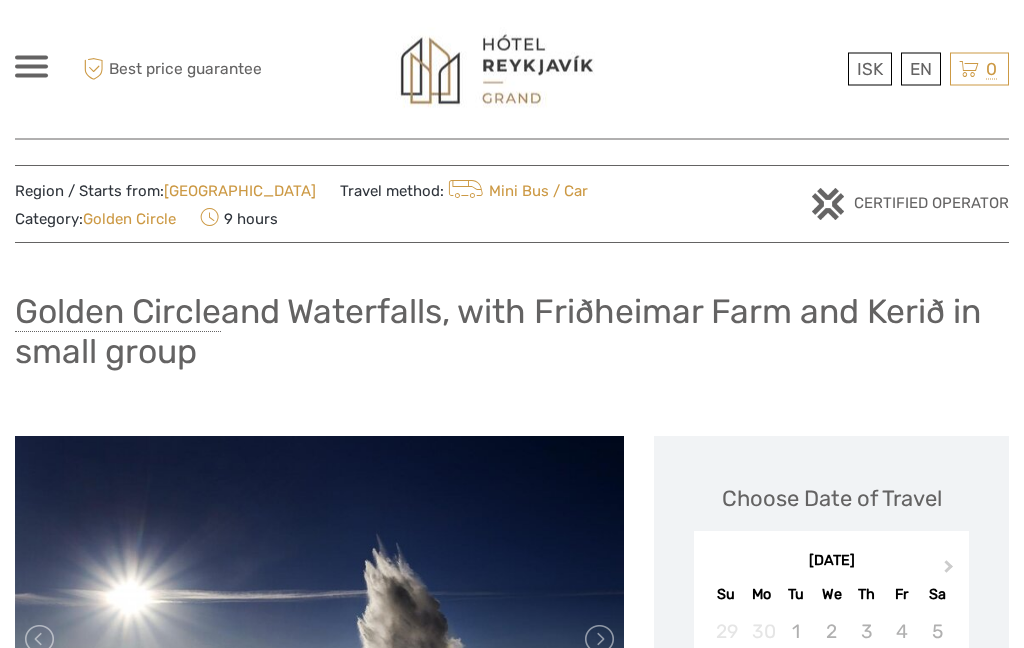 scroll, scrollTop: 0, scrollLeft: 0, axis: both 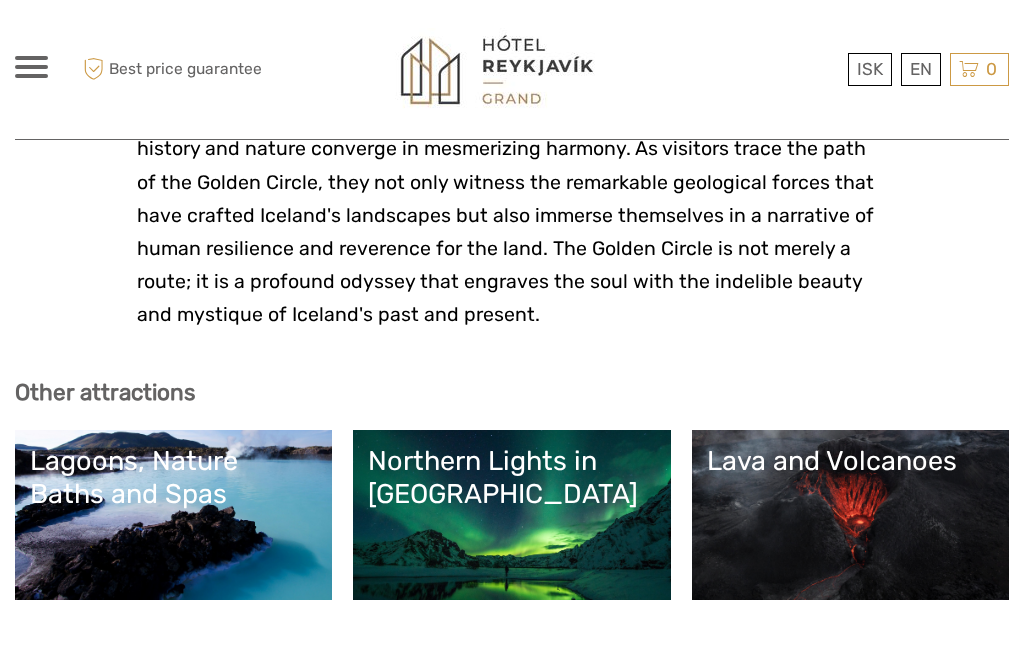 click on "Lagoons, Nature Baths and Spas" at bounding box center (173, 515) 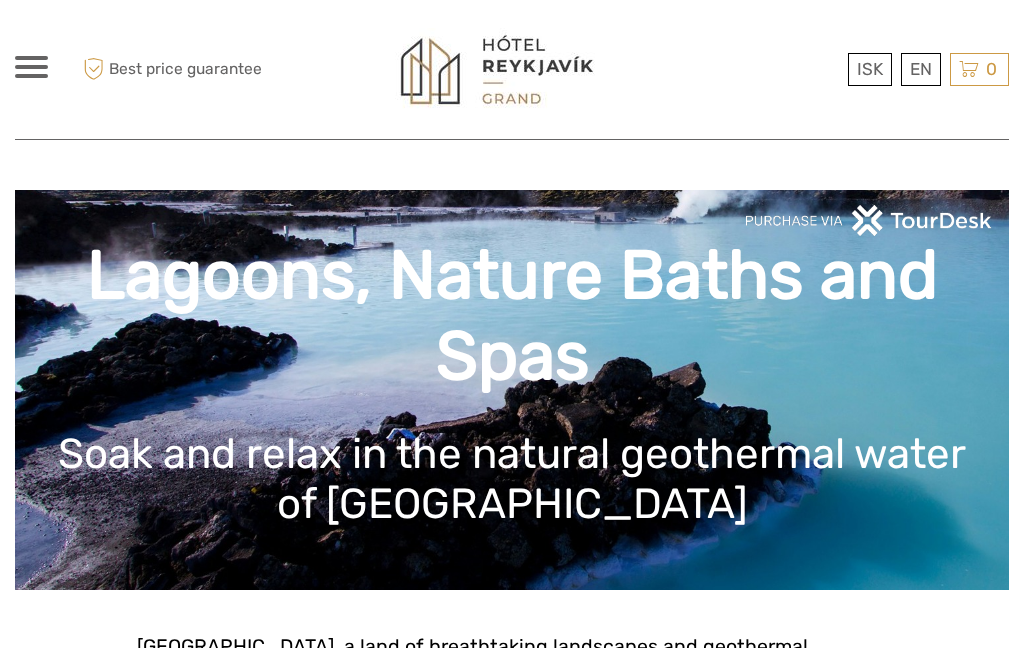scroll, scrollTop: 0, scrollLeft: 0, axis: both 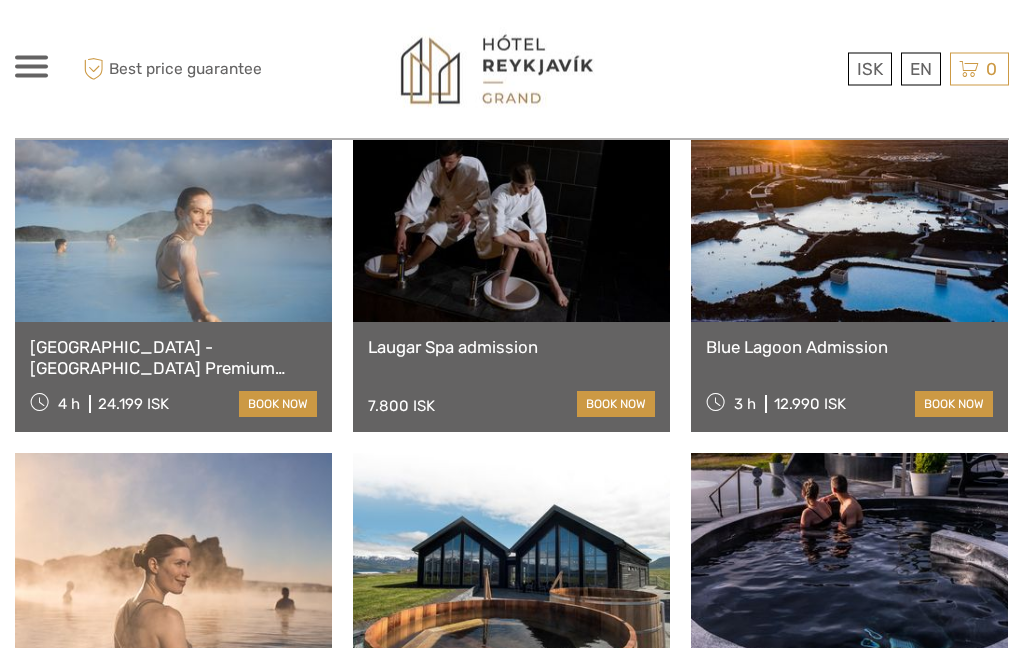 click at bounding box center (173, 213) 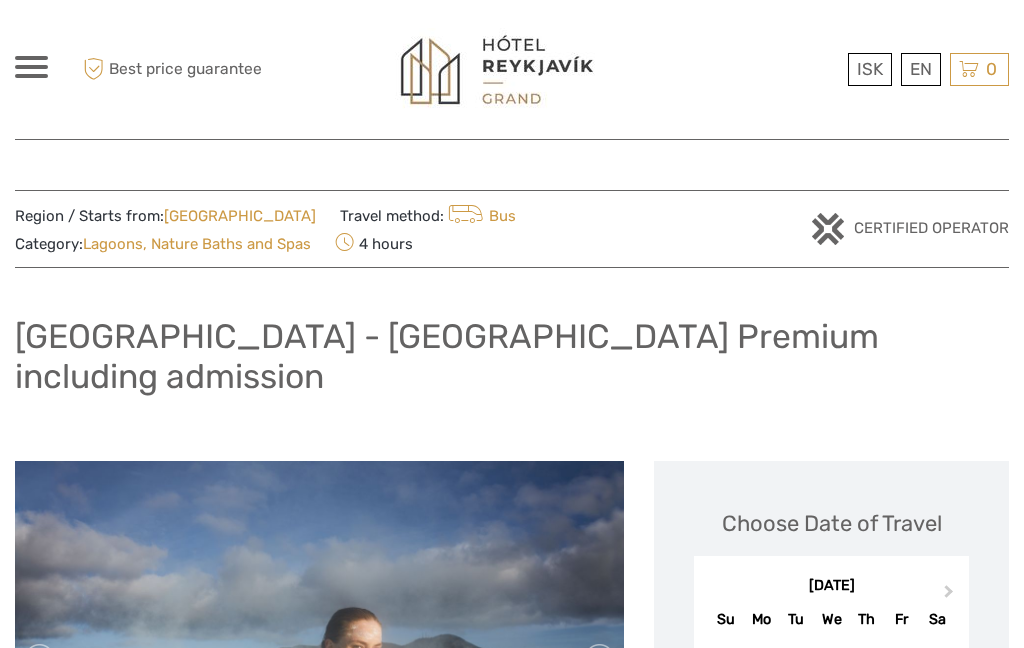 scroll, scrollTop: 0, scrollLeft: 0, axis: both 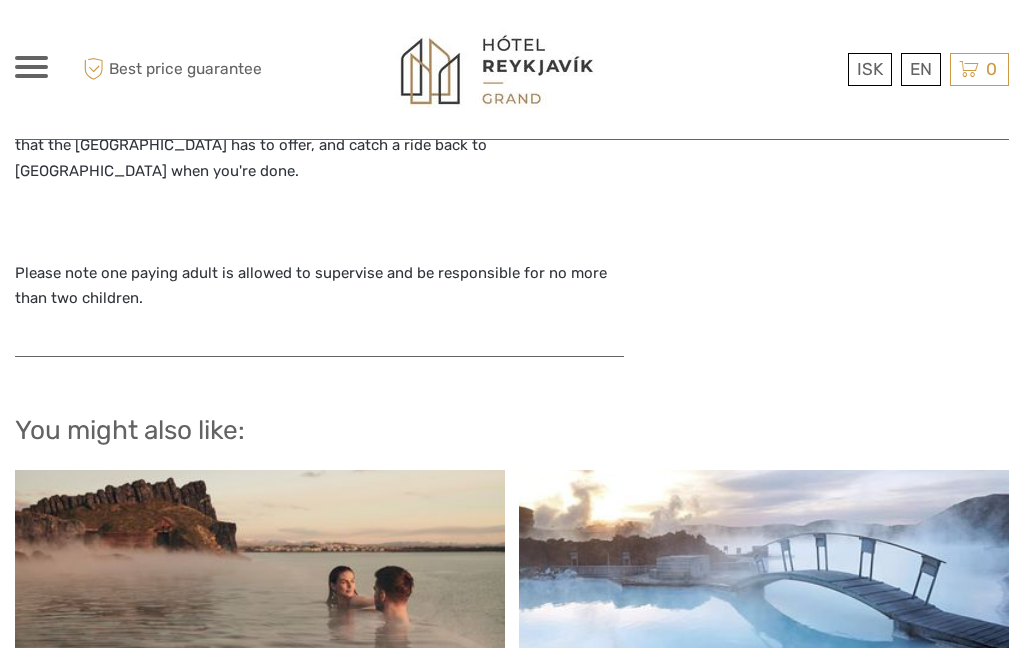 click at bounding box center (764, 580) 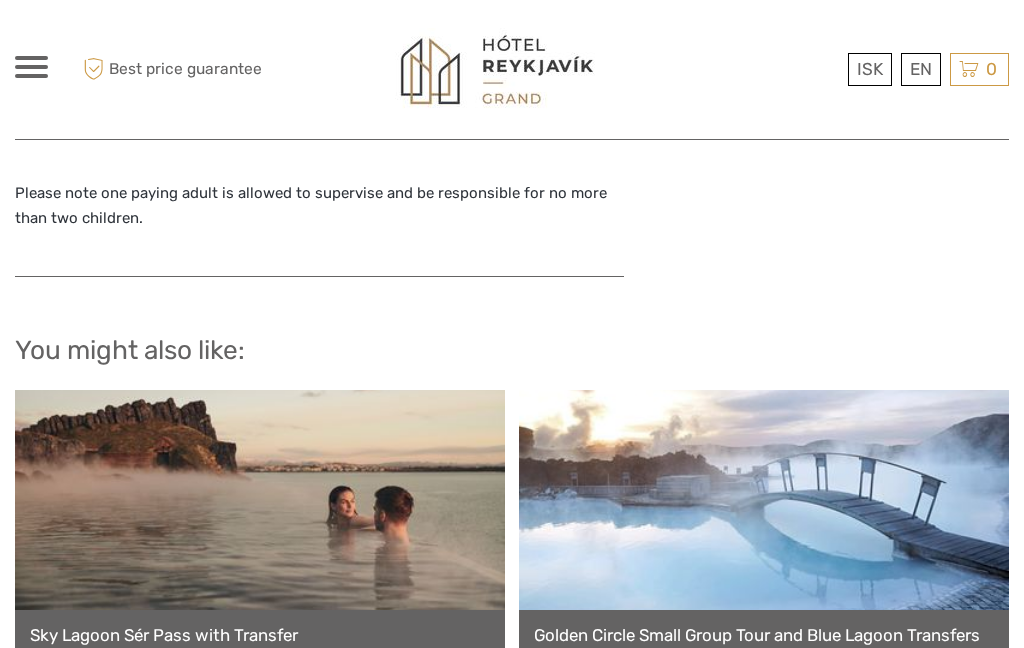 click at bounding box center [260, 500] 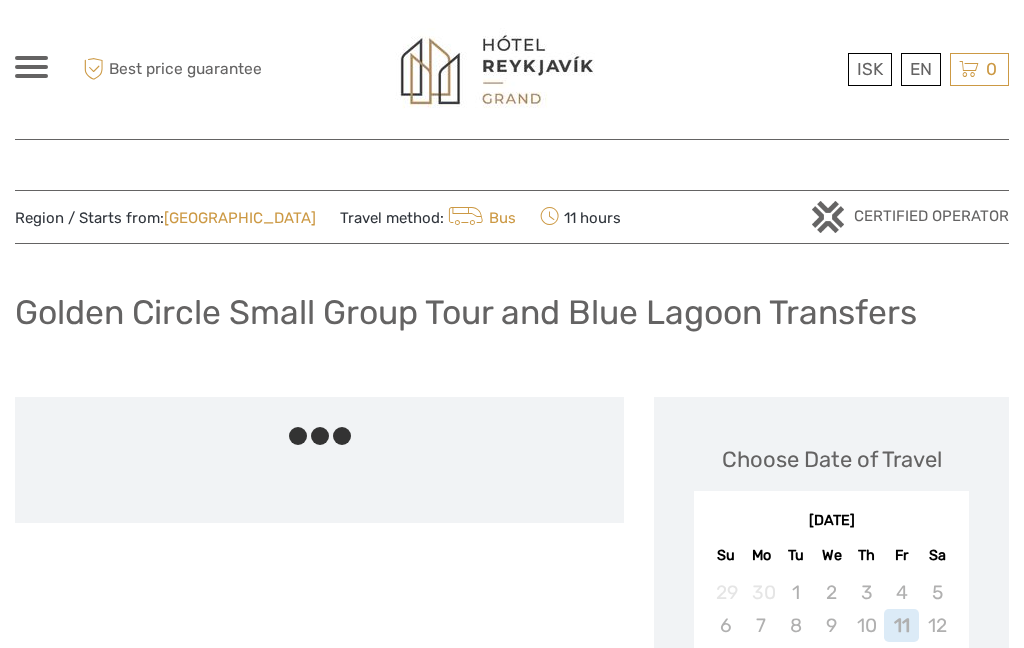 scroll, scrollTop: 0, scrollLeft: 0, axis: both 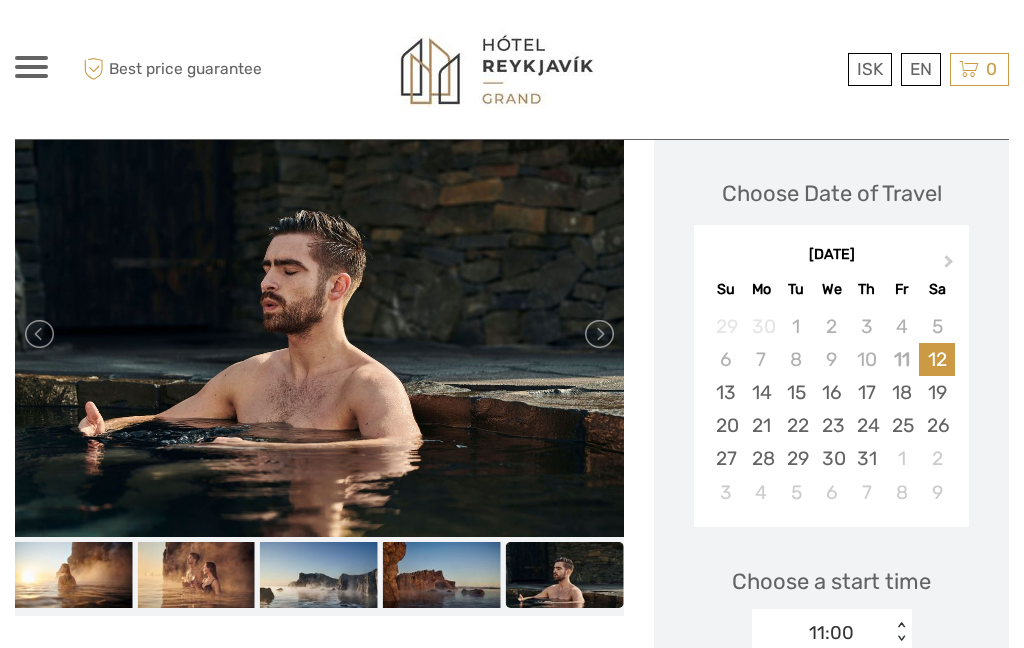 click at bounding box center (598, 334) 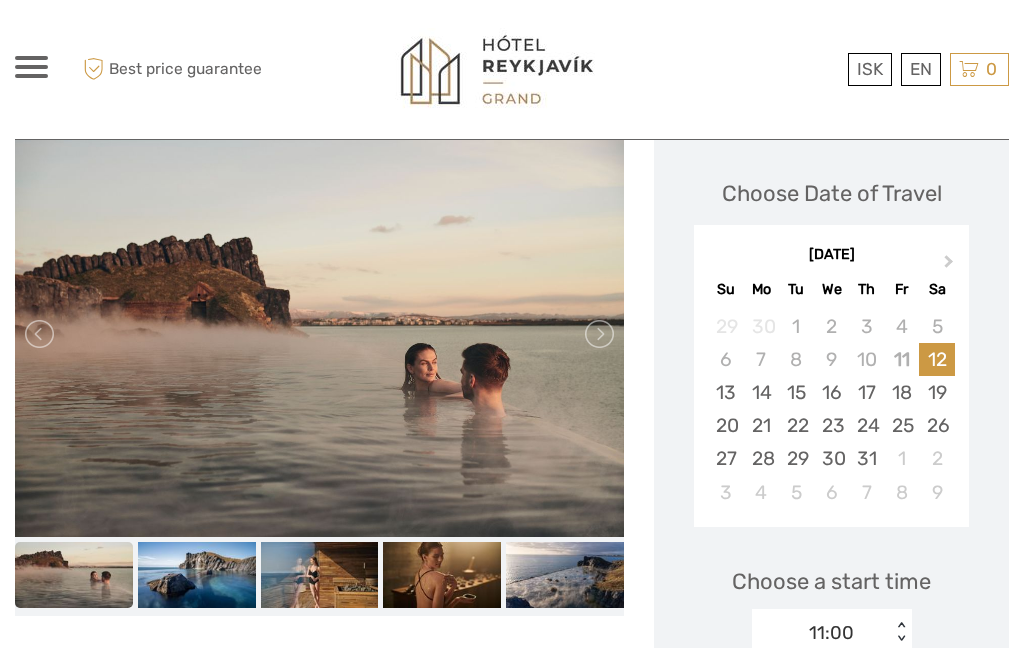 click at bounding box center [598, 334] 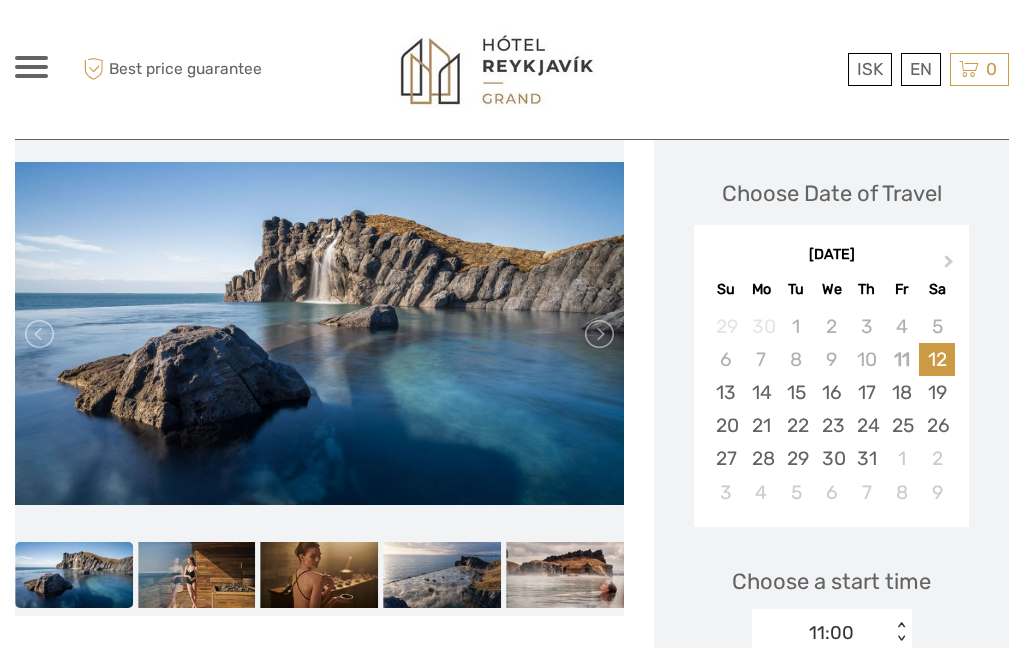 click at bounding box center (598, 334) 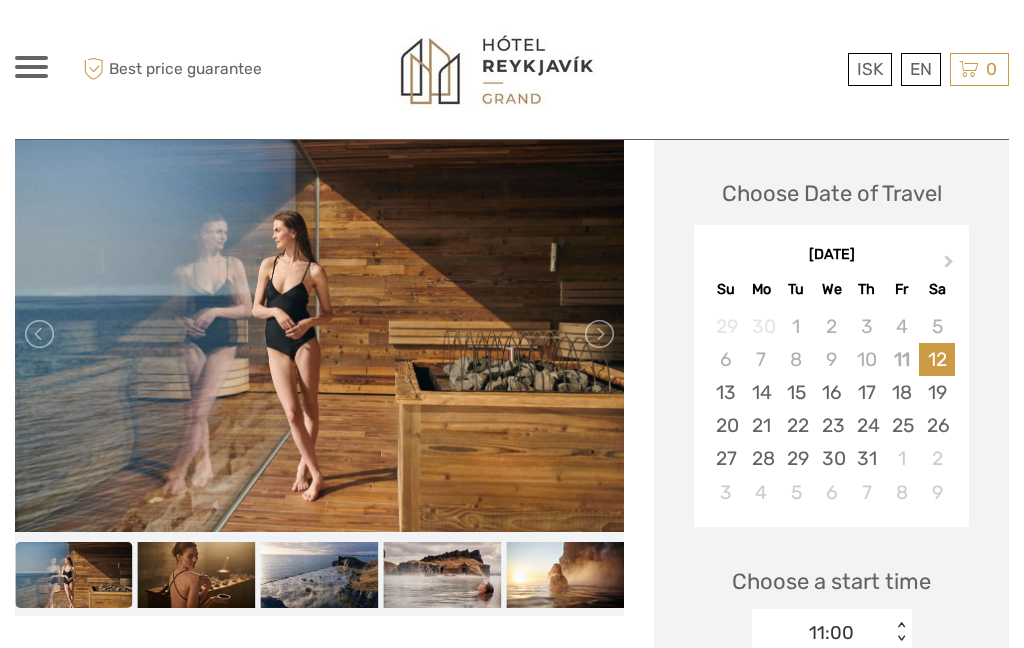 click at bounding box center (319, 333) 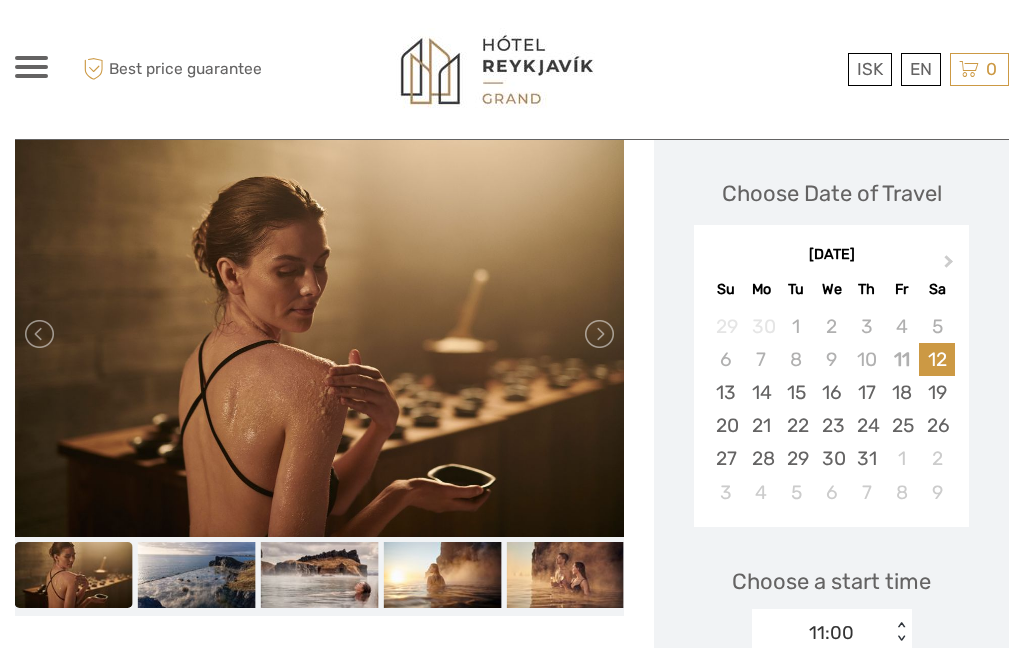 click at bounding box center [598, 334] 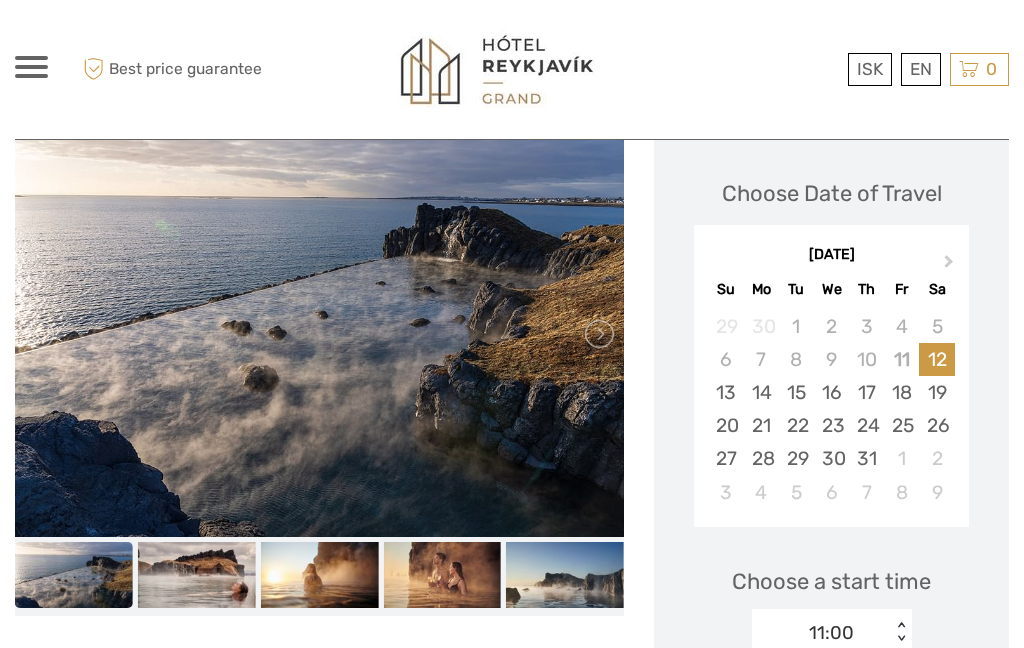 click at bounding box center [598, 334] 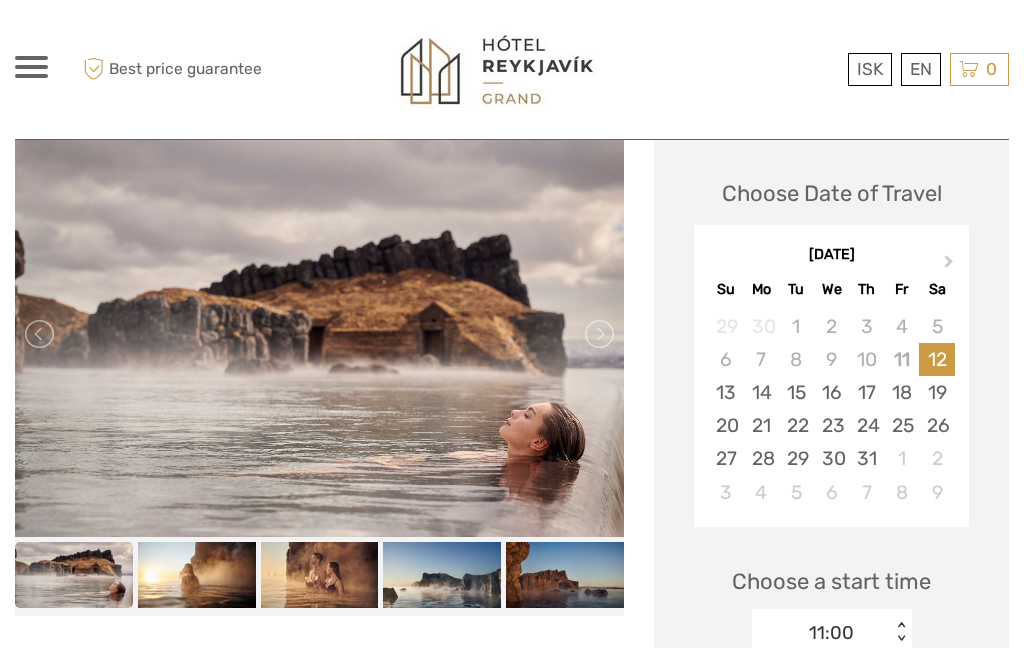 click at bounding box center (598, 334) 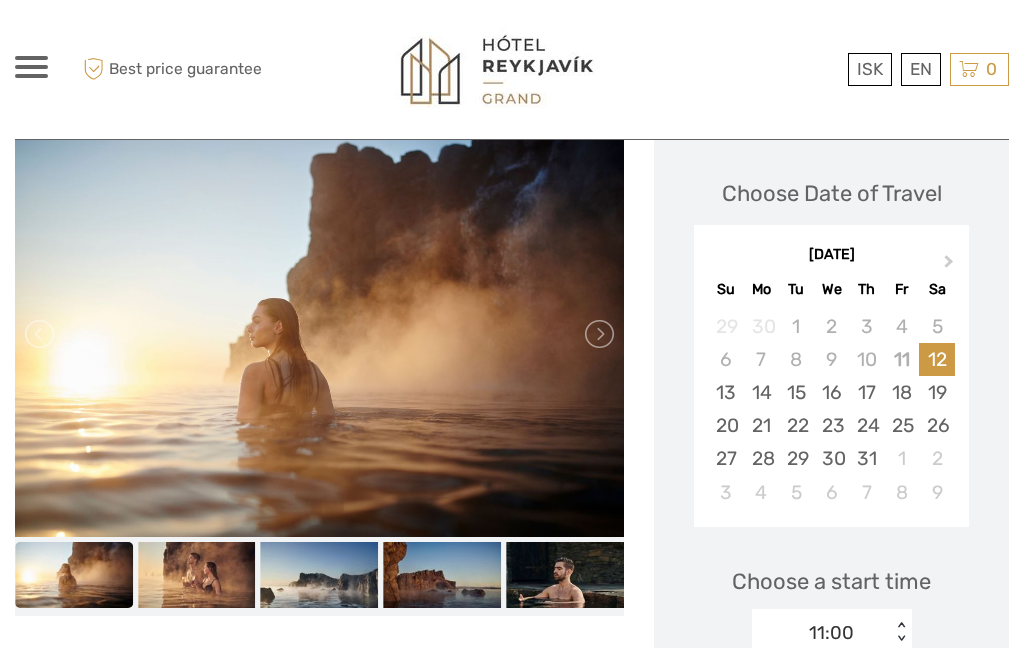 click at bounding box center [319, 334] 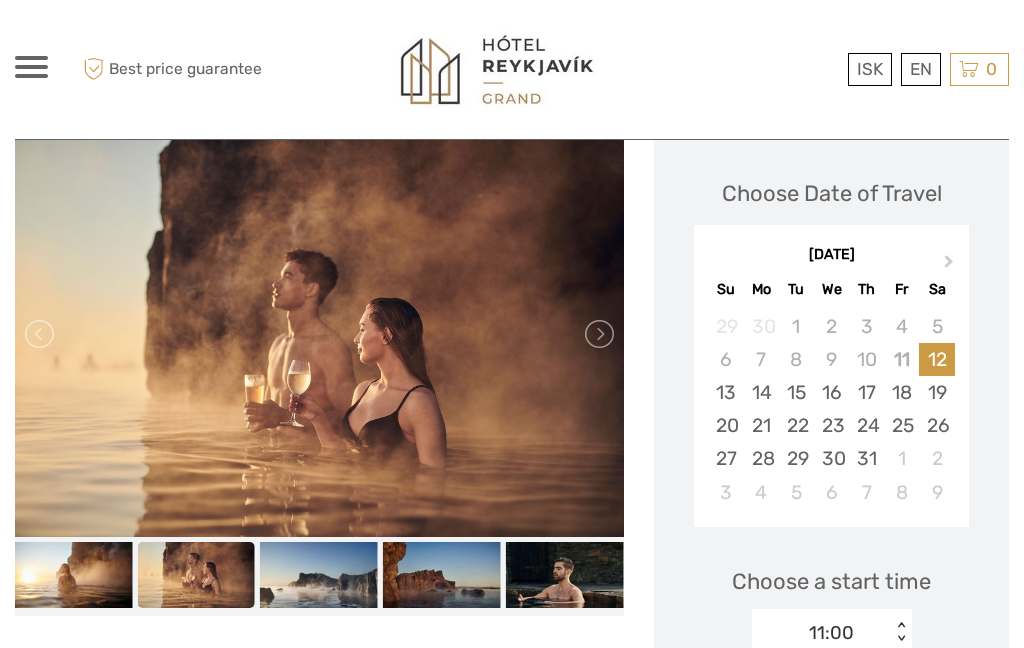 click at bounding box center [598, 334] 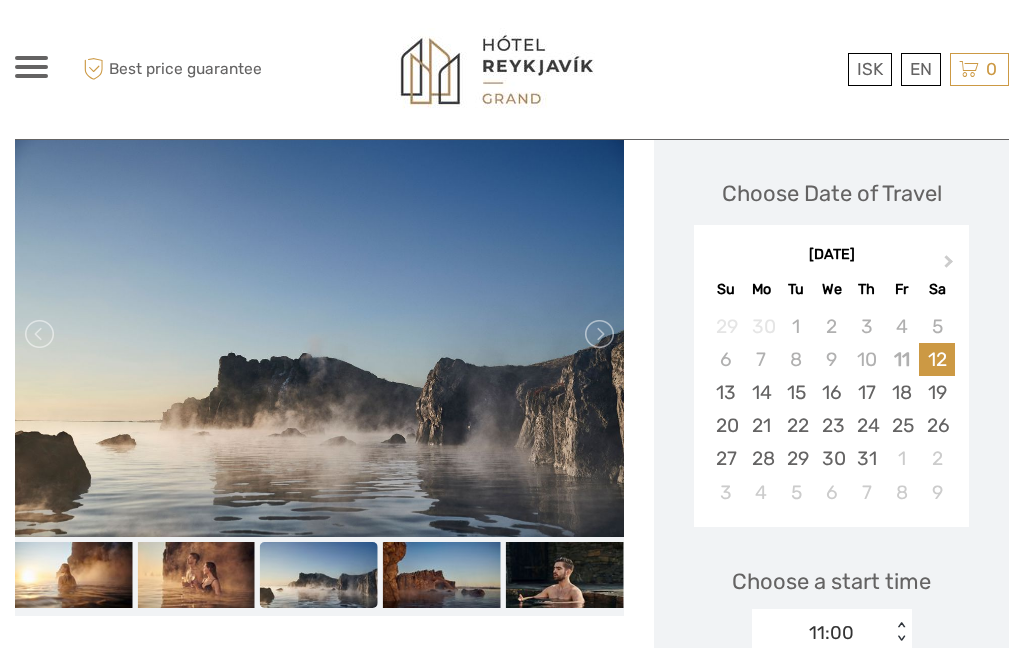 click at bounding box center [598, 334] 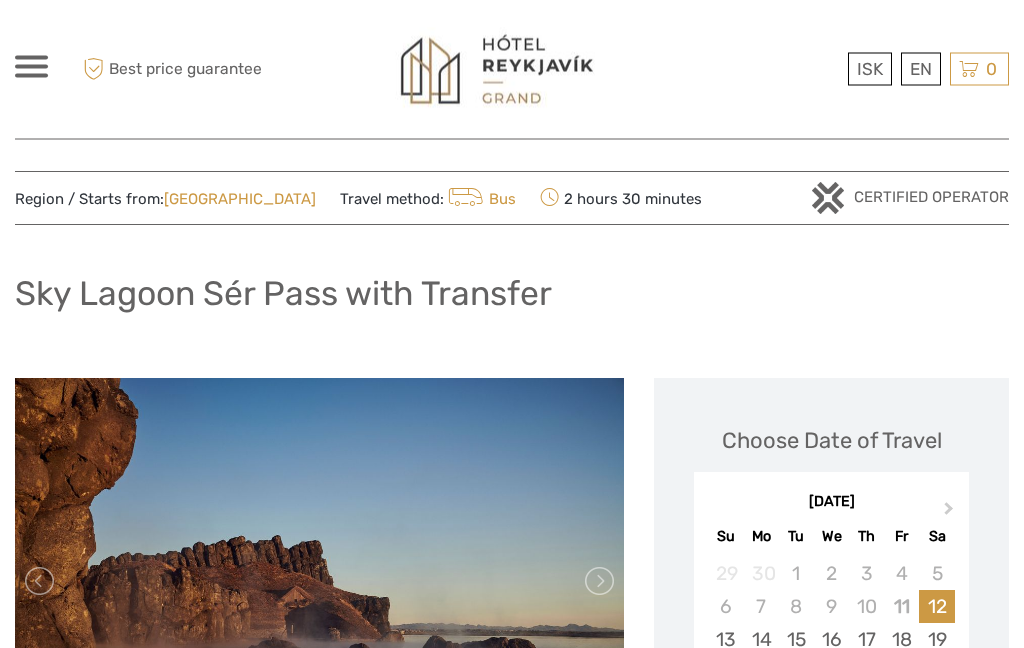 scroll, scrollTop: 0, scrollLeft: 0, axis: both 